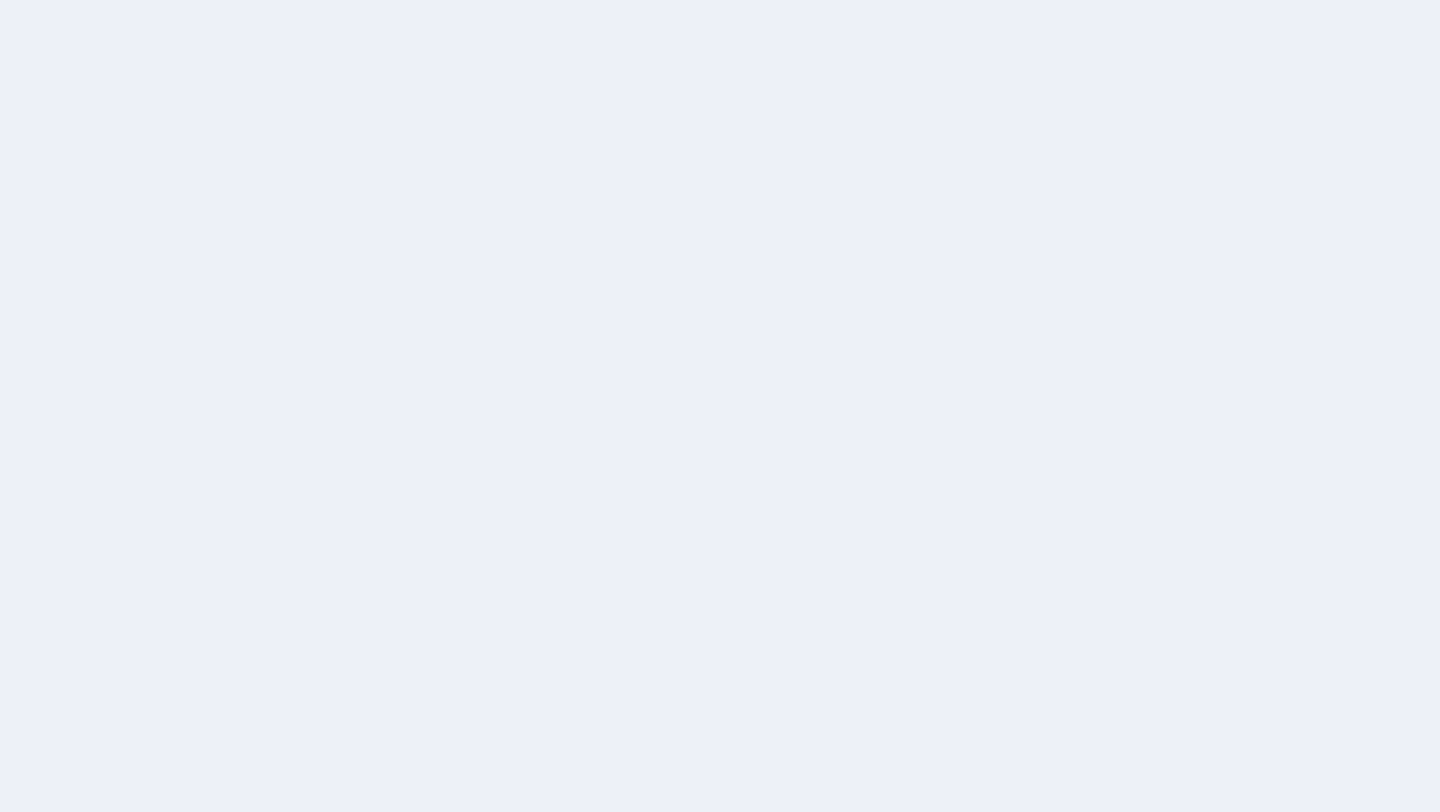scroll, scrollTop: 0, scrollLeft: 0, axis: both 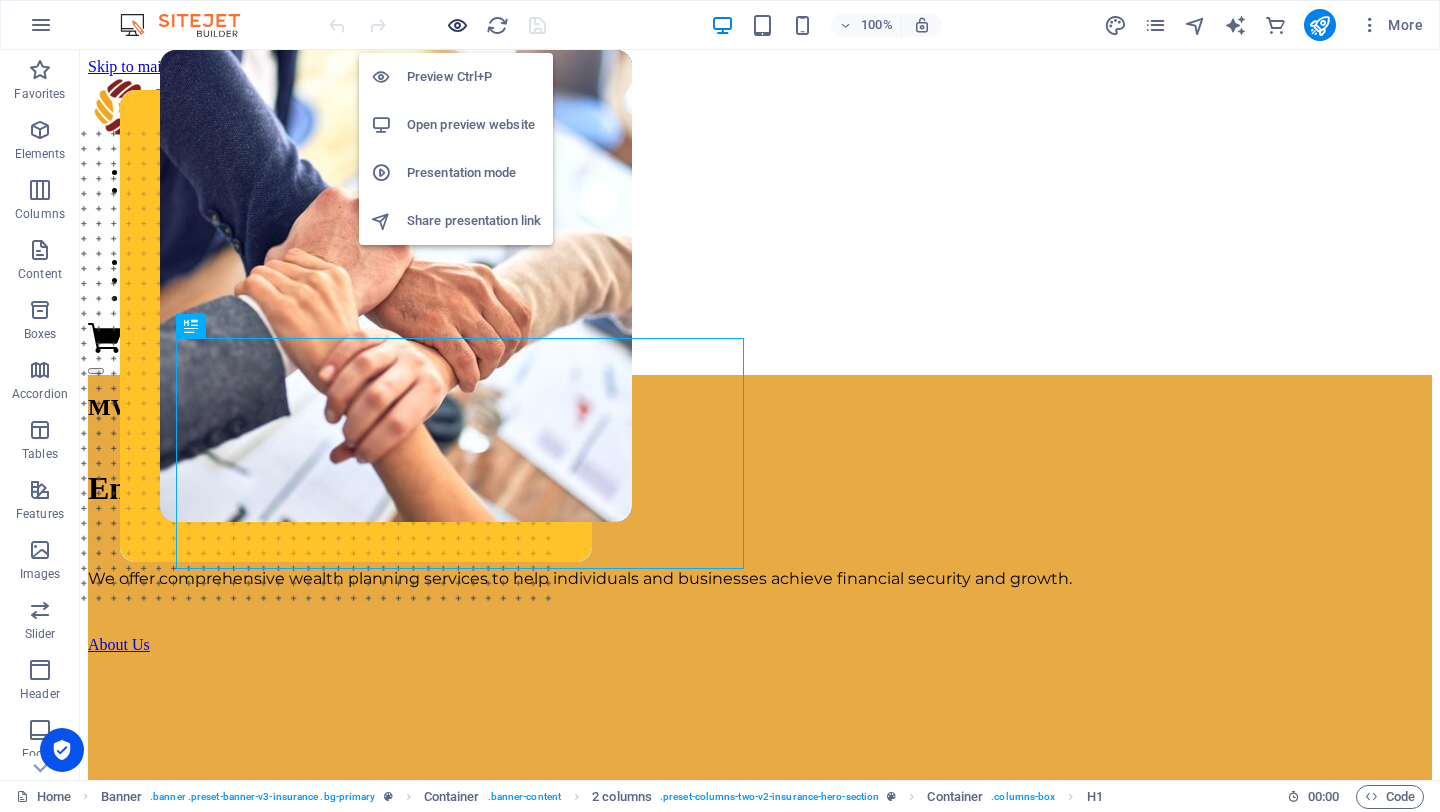 click at bounding box center [457, 25] 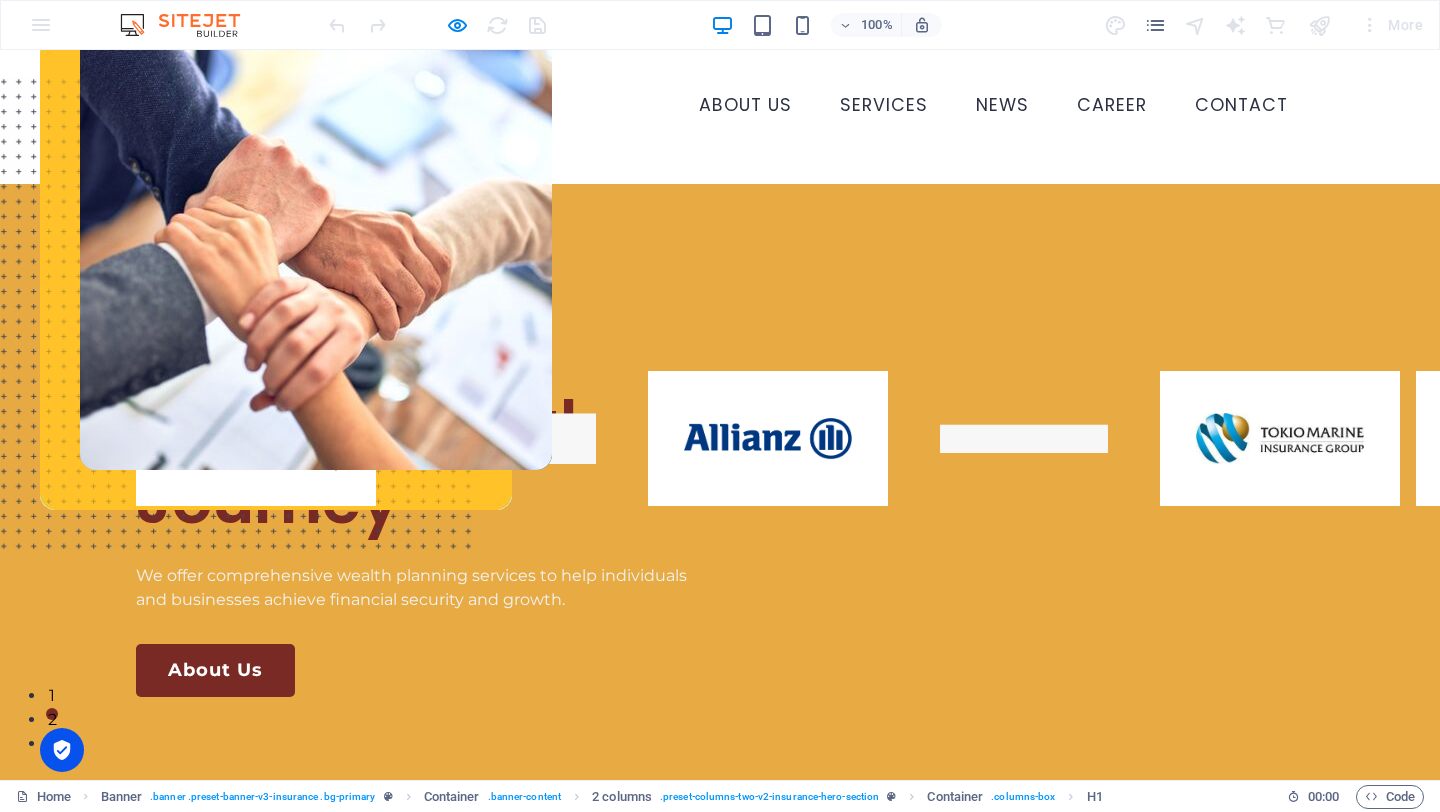 scroll, scrollTop: 0, scrollLeft: 0, axis: both 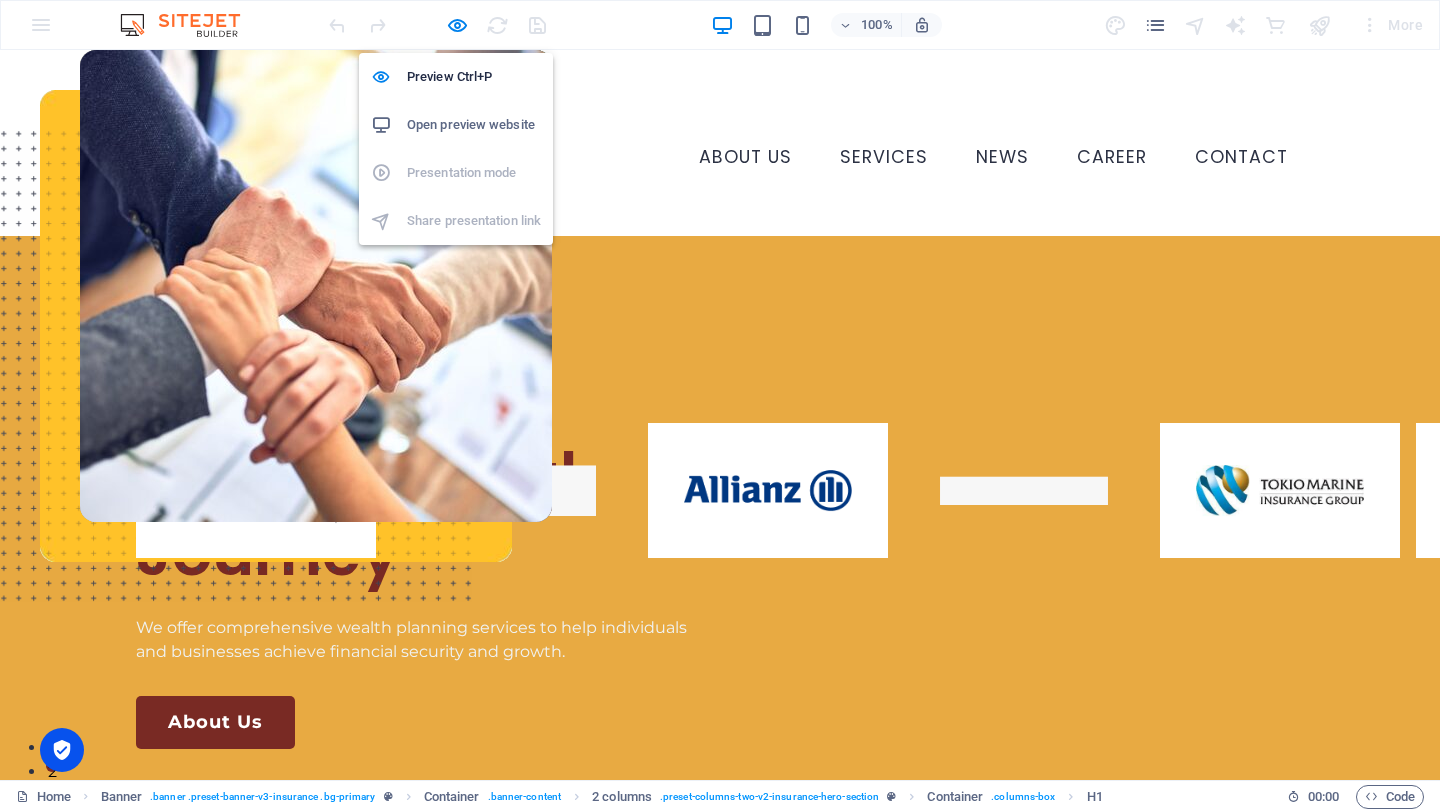 click on "Open preview website" at bounding box center [474, 125] 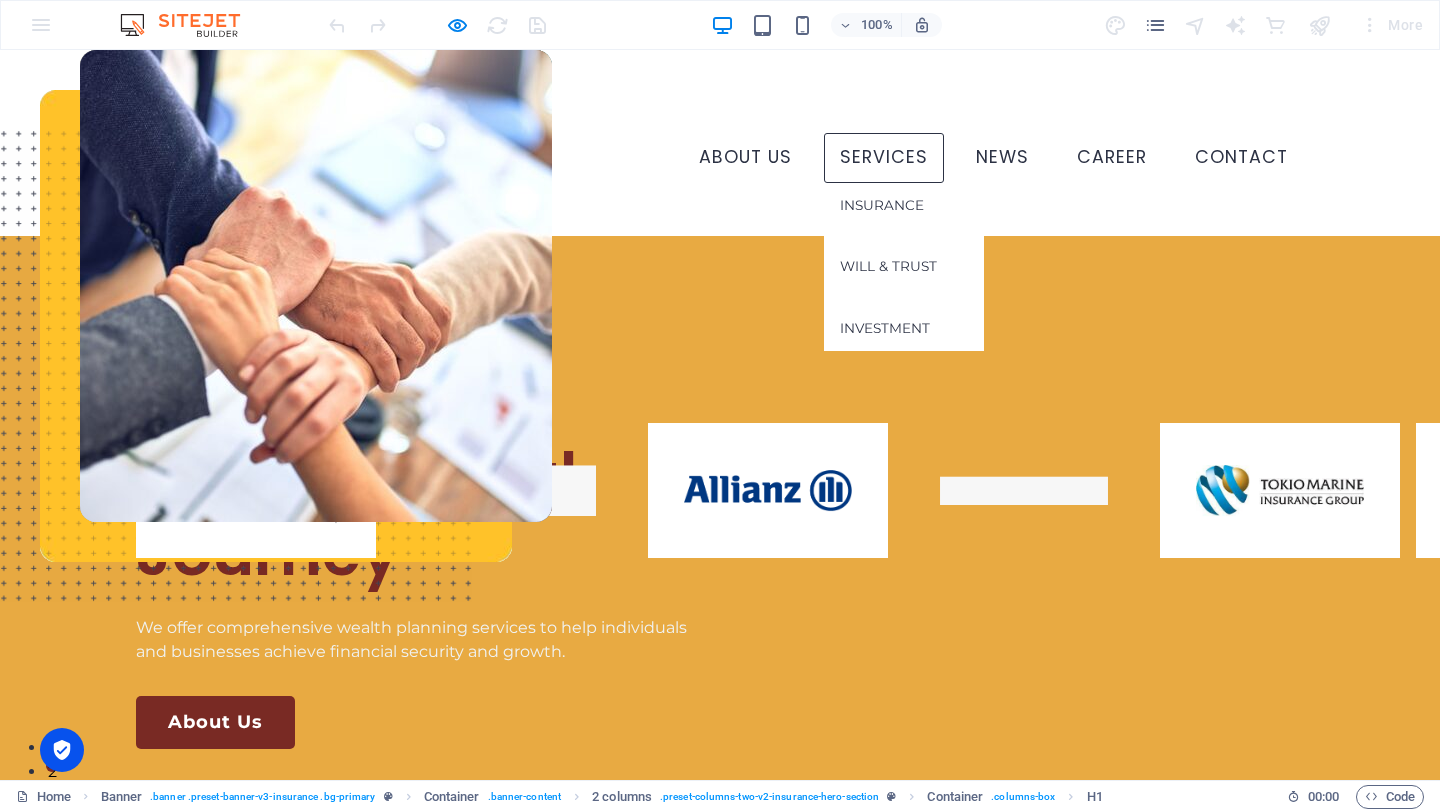 click on "SERVICES" at bounding box center [884, 158] 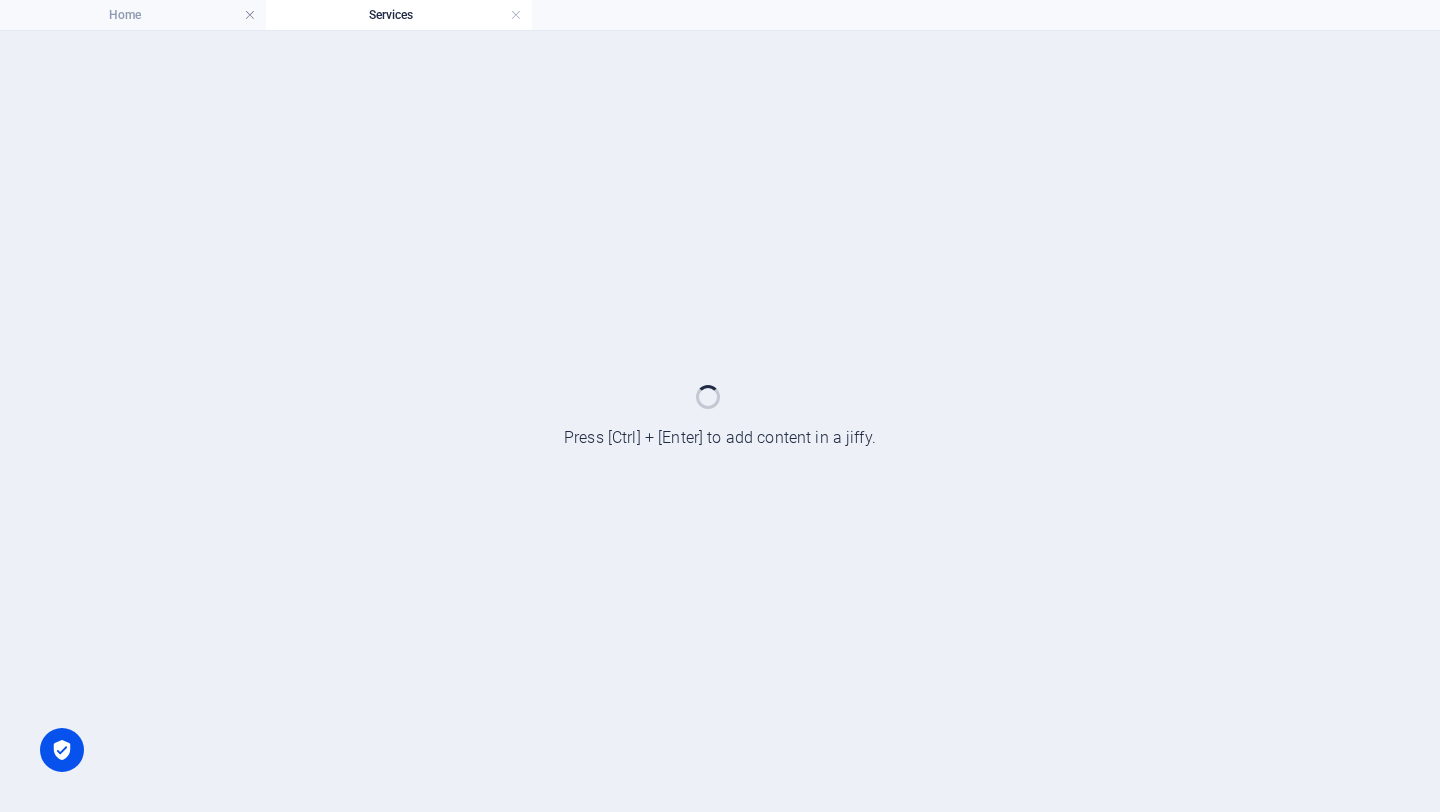 scroll, scrollTop: 0, scrollLeft: 0, axis: both 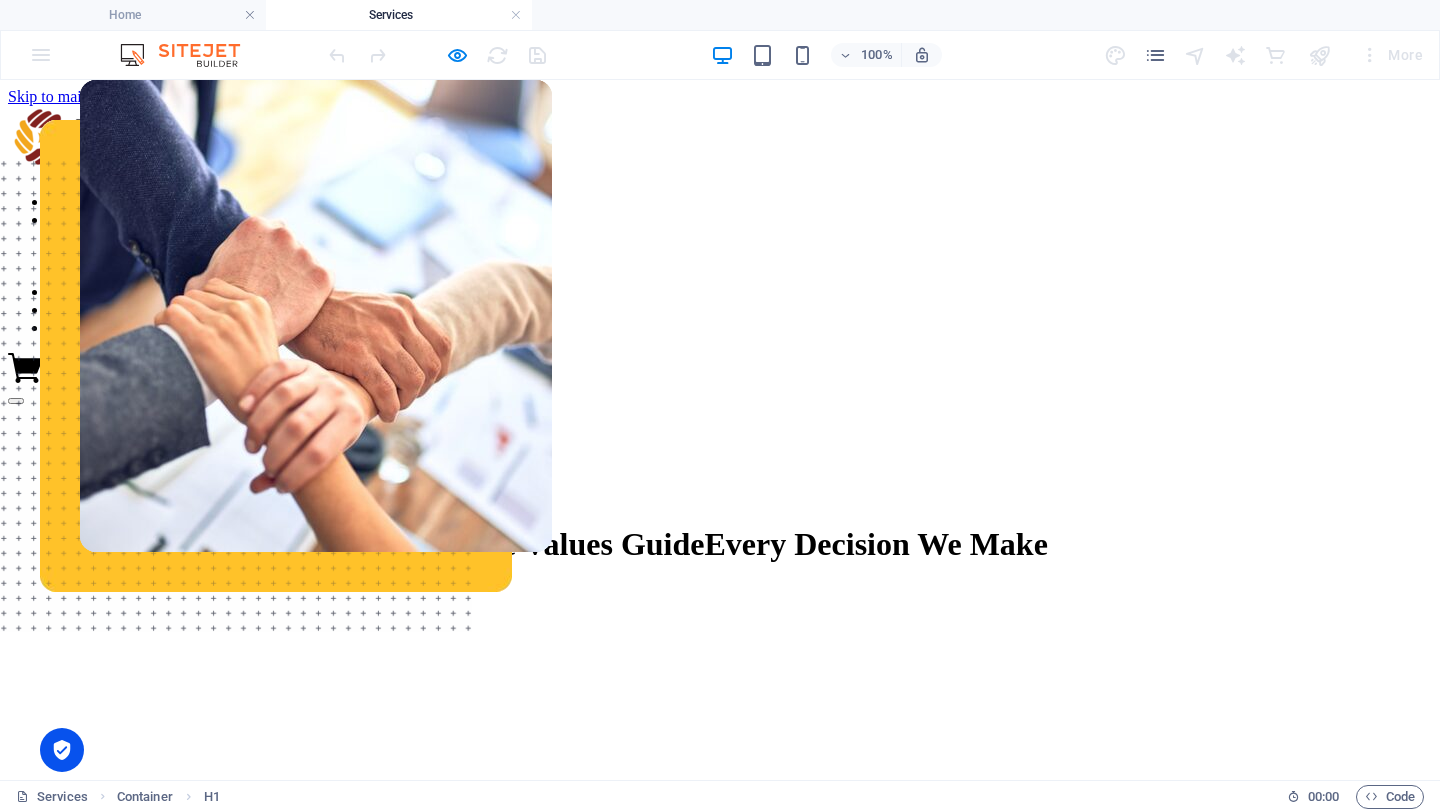 click on "Our  Core Values Guide  Every Decision We Make" at bounding box center [720, 523] 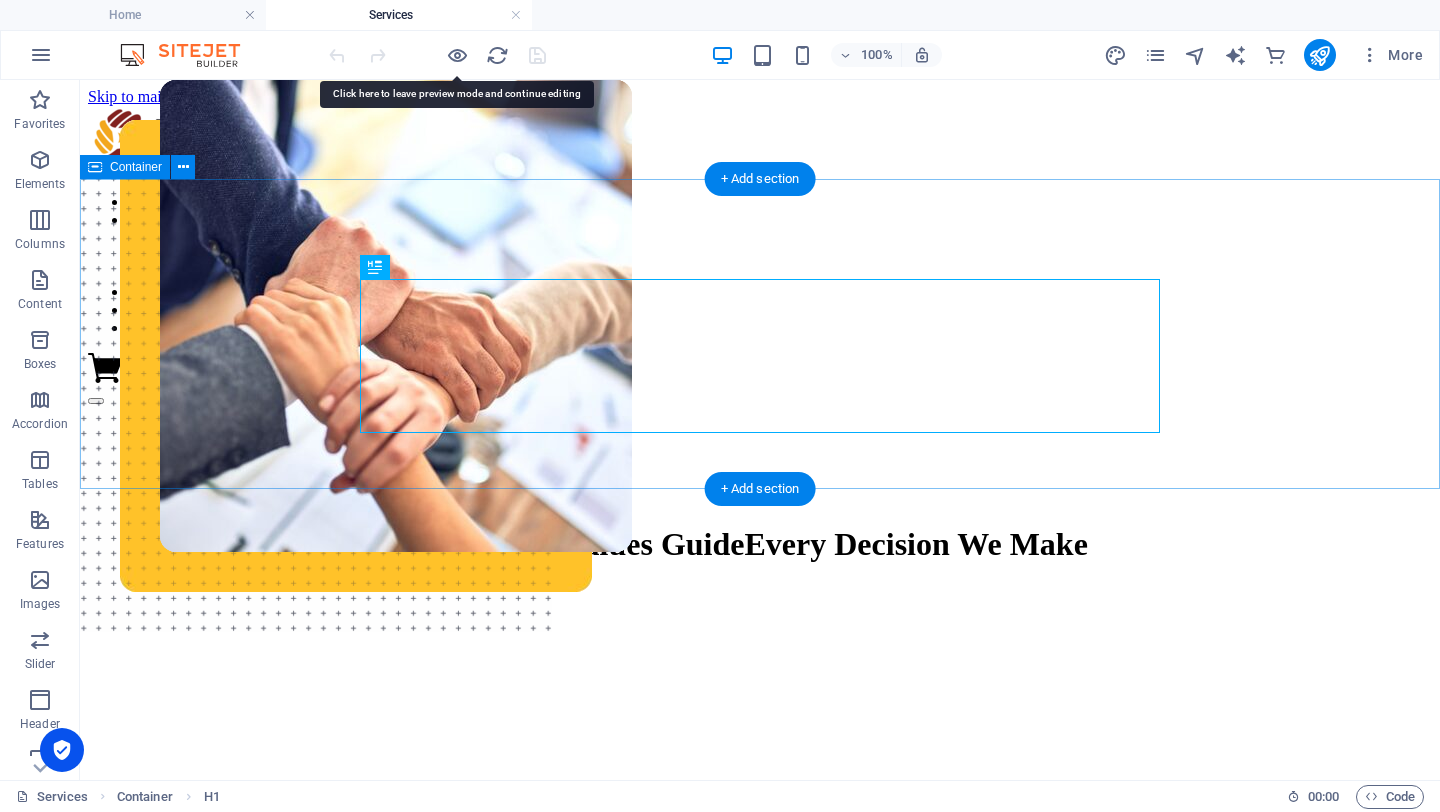click on "Our  Core Values Guide  Every Decision We Make" at bounding box center [760, 523] 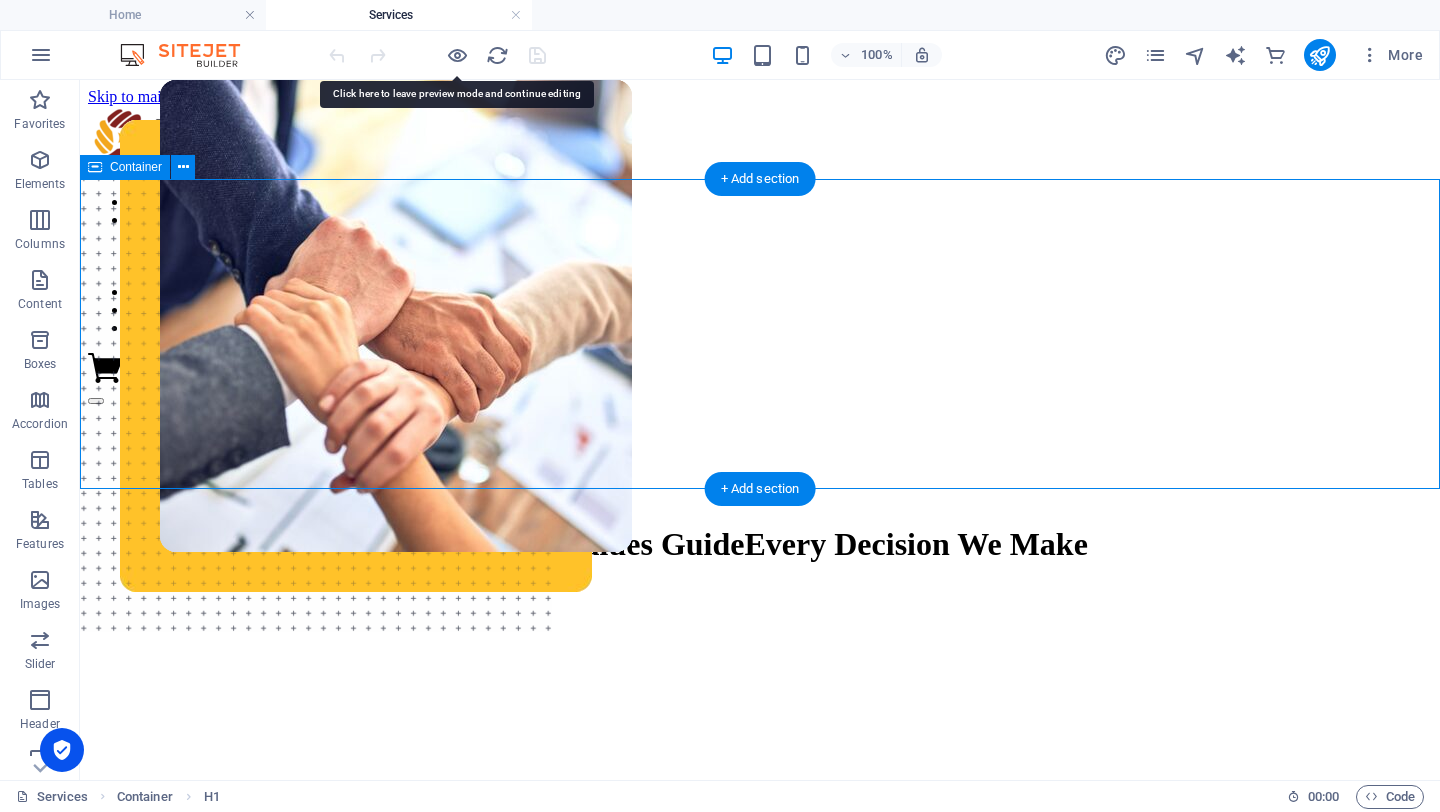 click on "Our  Core Values Guide  Every Decision We Make" at bounding box center (760, 523) 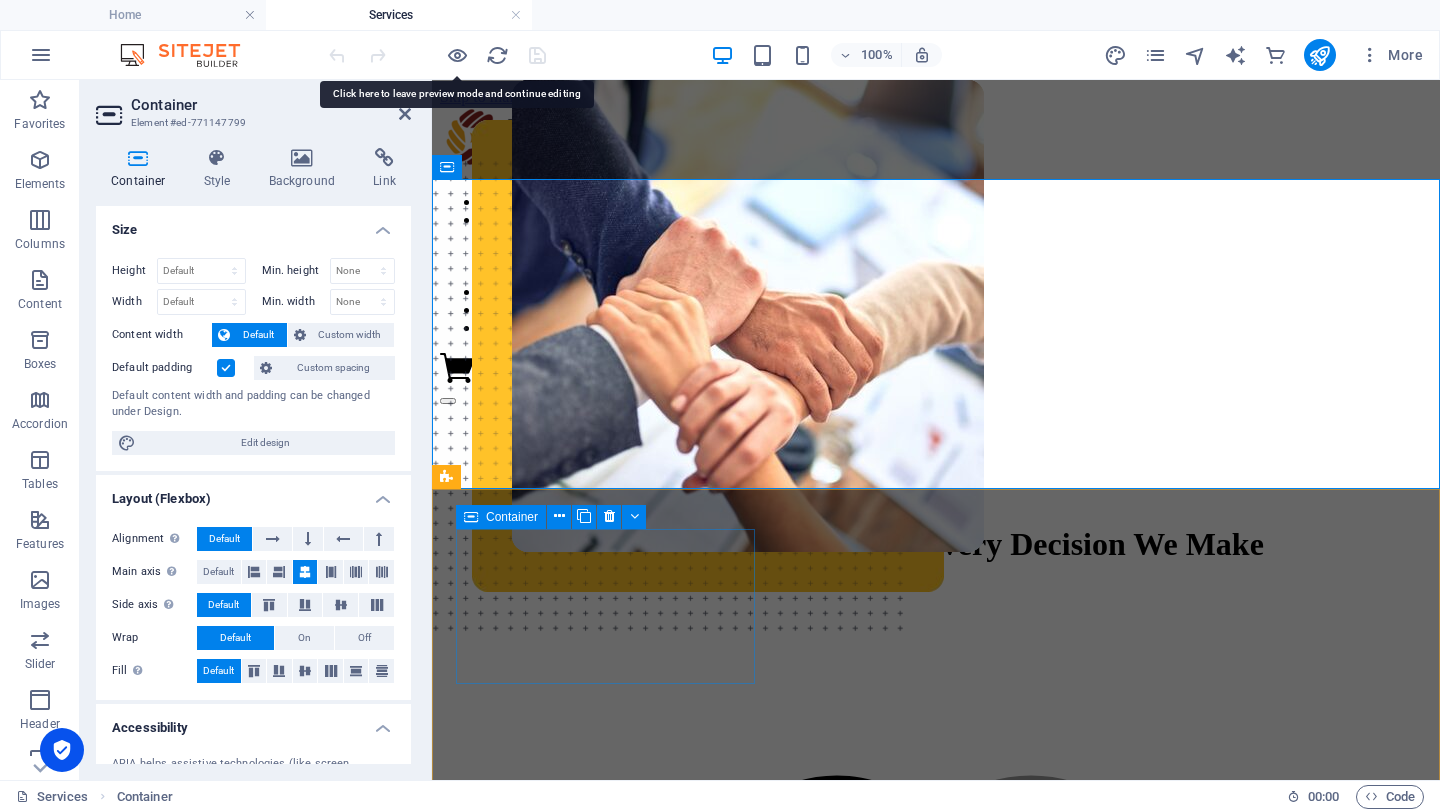 click on ".fa-secondary{opacity:.4} INTEGRITY" at bounding box center (936, 1107) 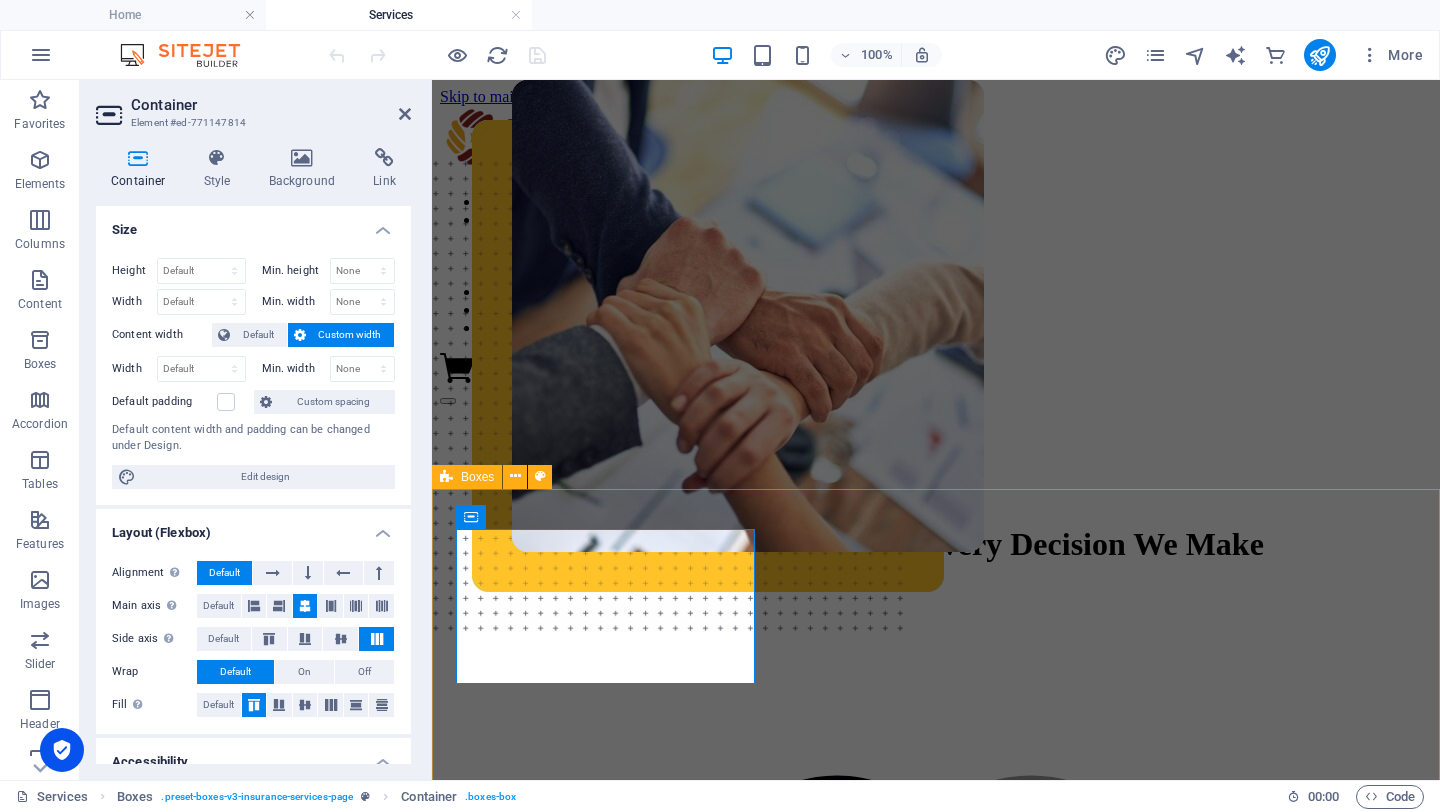 click on ".fa-secondary{opacity:.4} INTEGRITY TRANSPARENCY PROFESSIONALISM" at bounding box center [936, 2269] 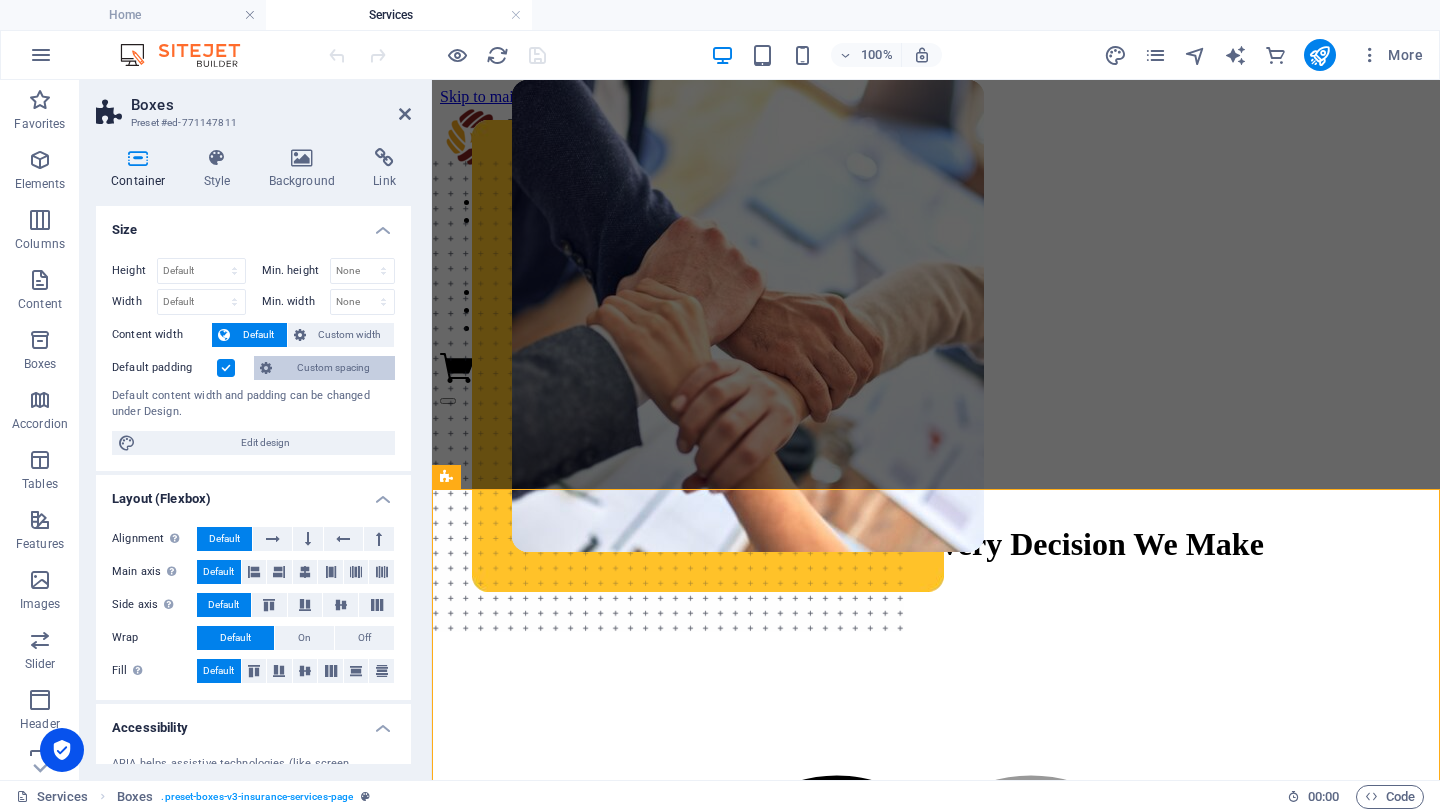 click on "Custom spacing" at bounding box center (333, 368) 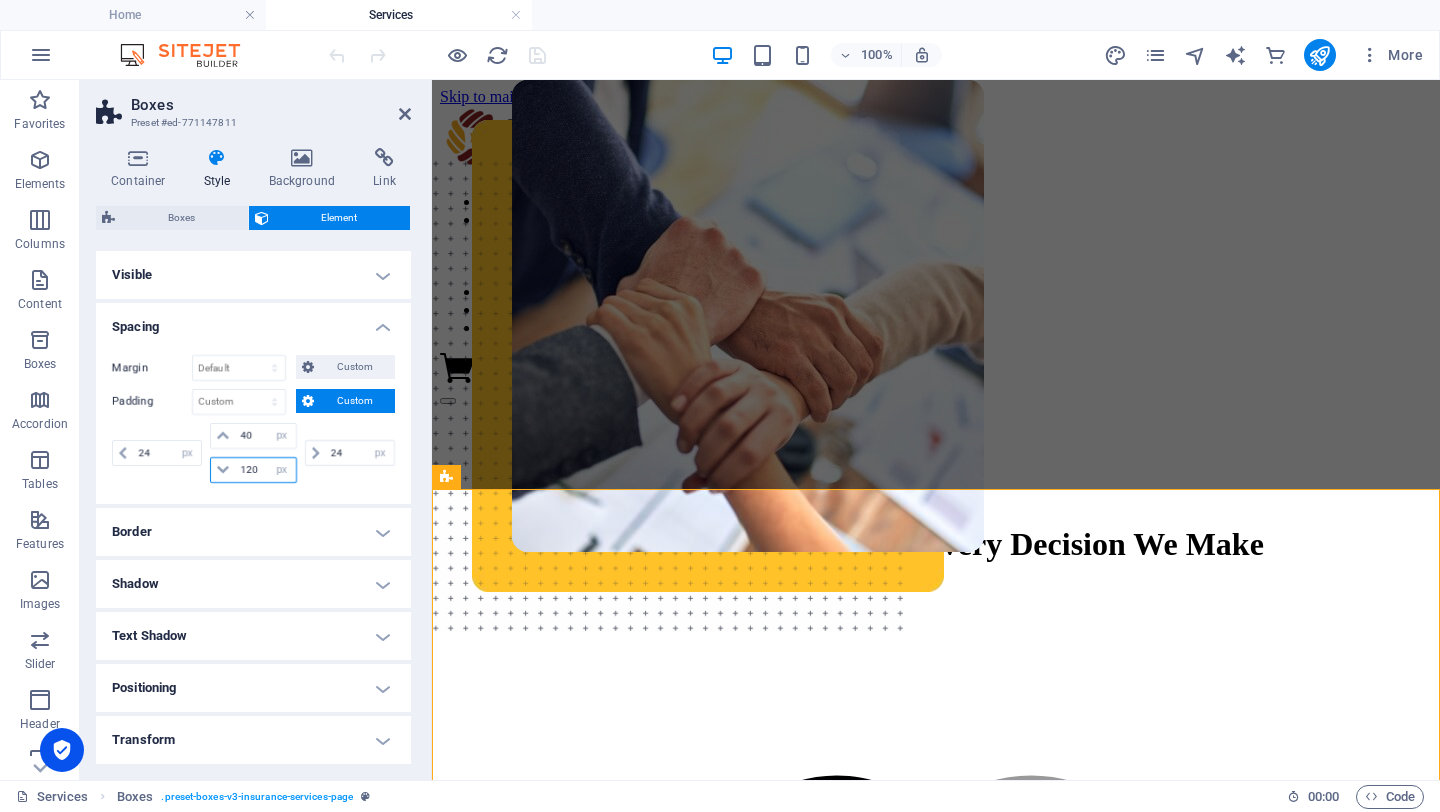 click on "120" at bounding box center (265, 470) 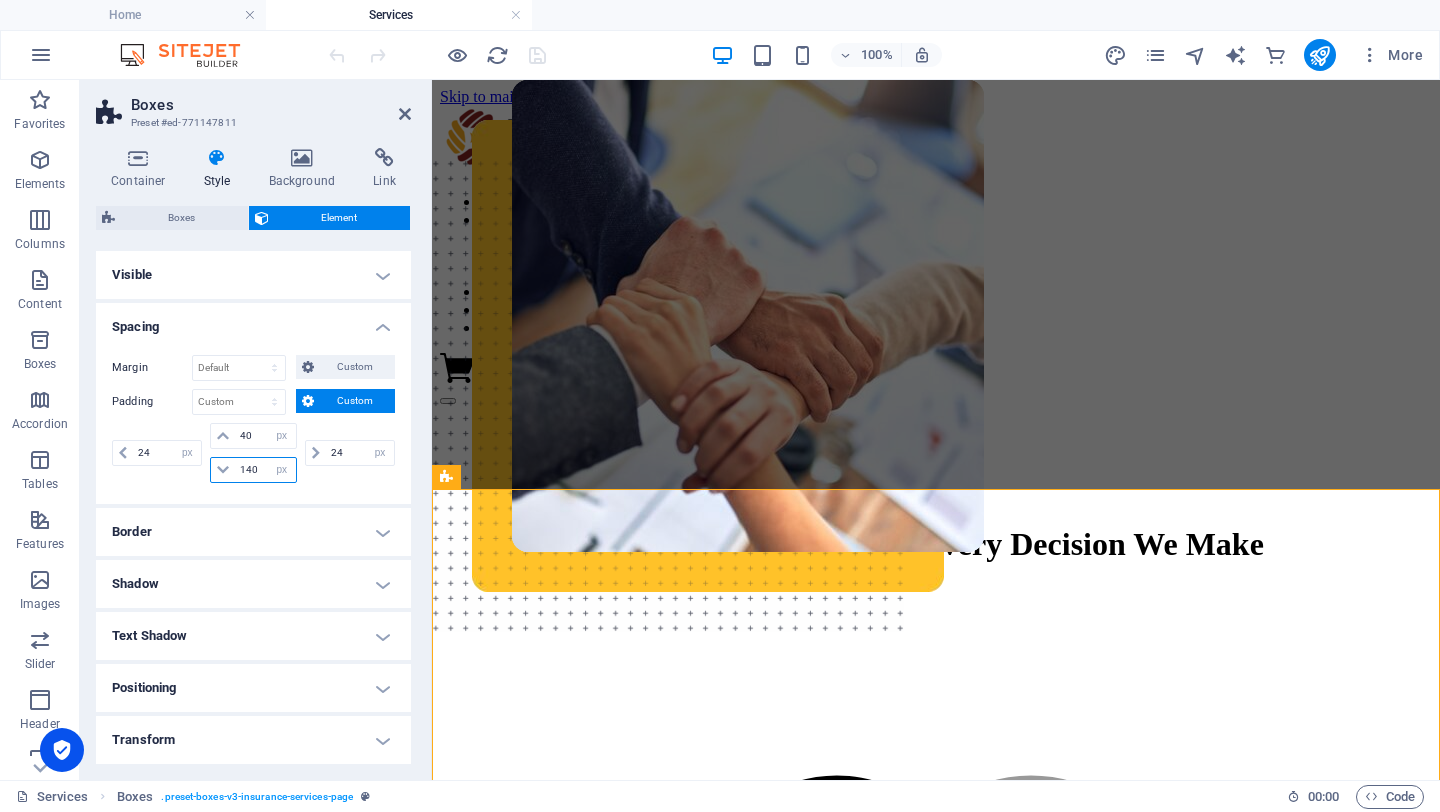 type on "140" 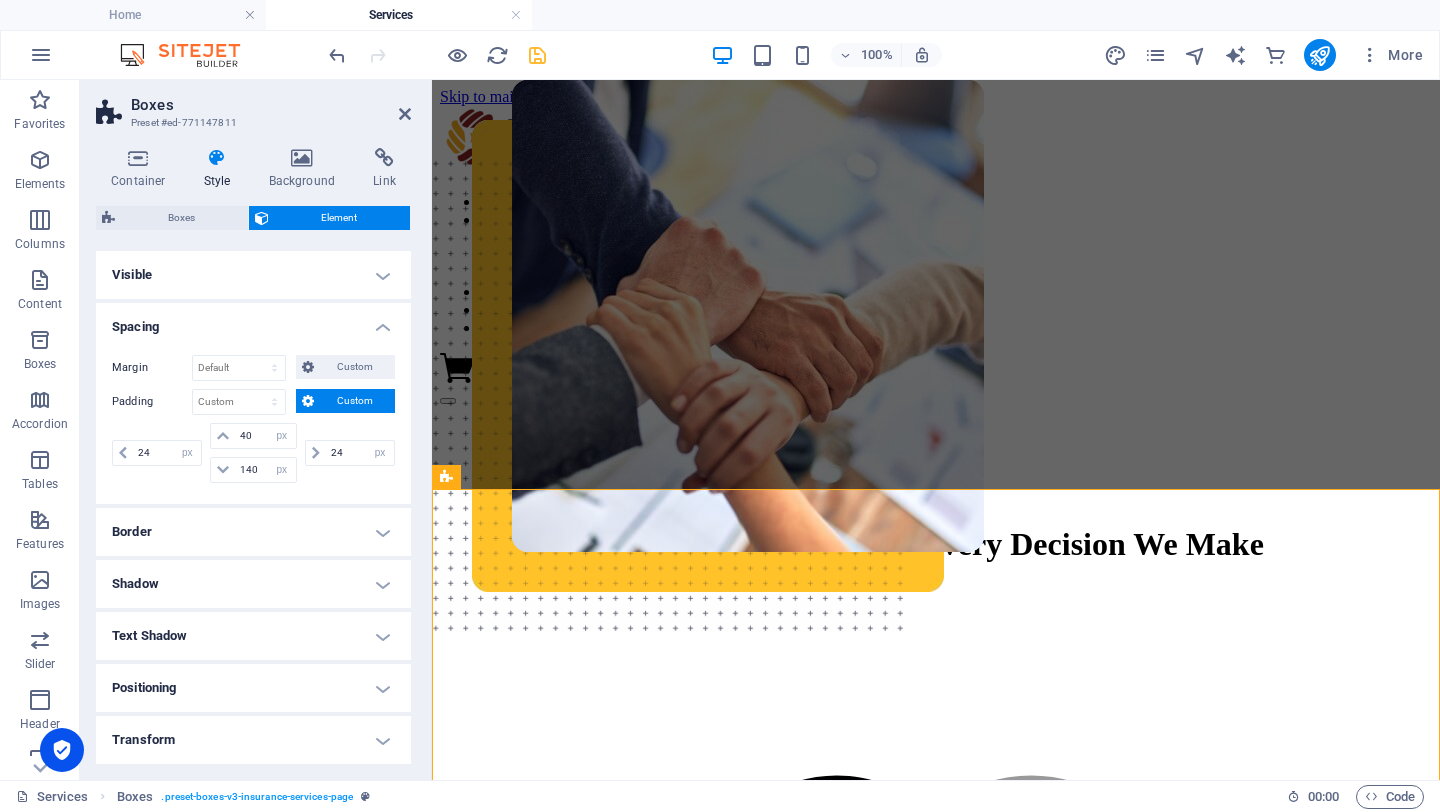 click at bounding box center [537, 55] 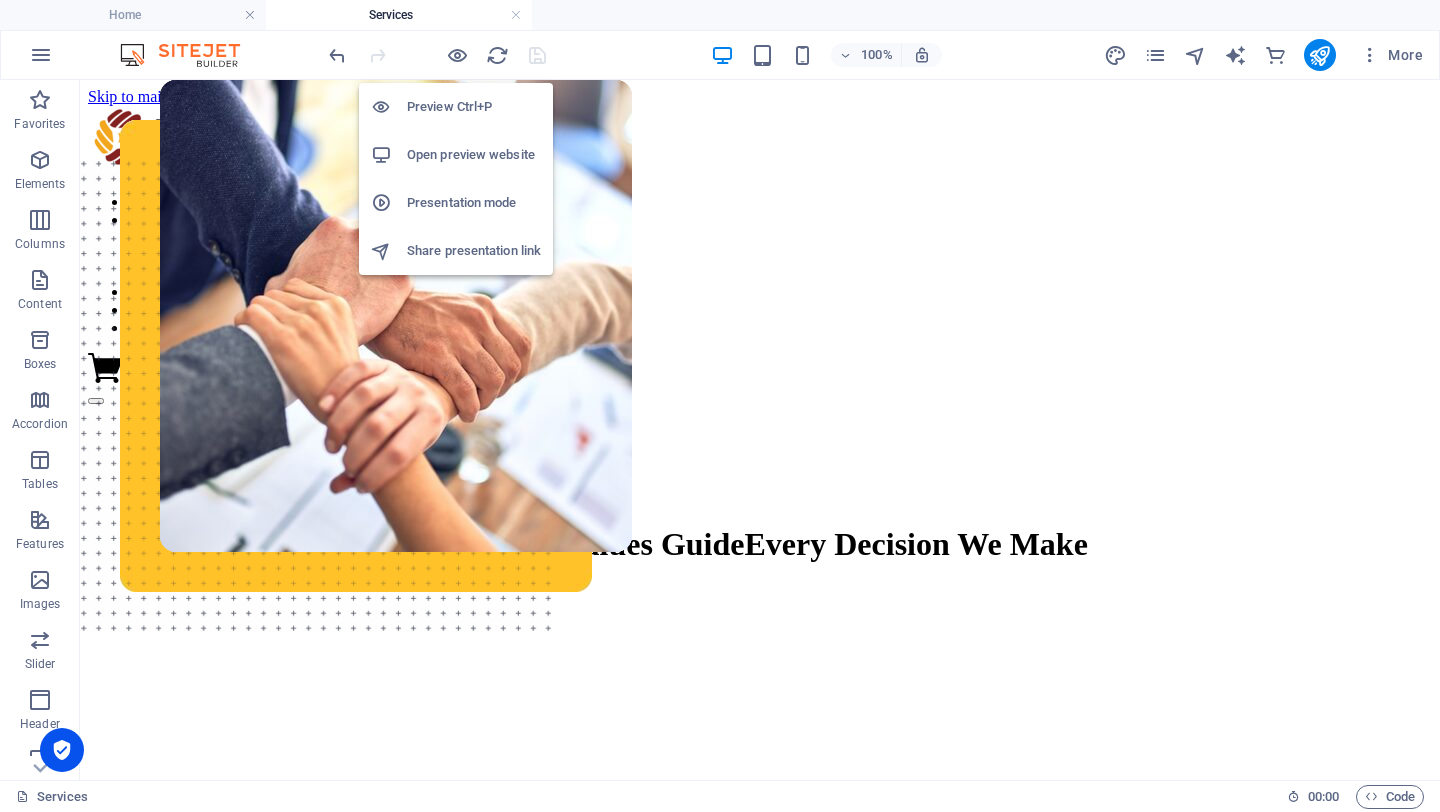 click on "Open preview website" at bounding box center (474, 155) 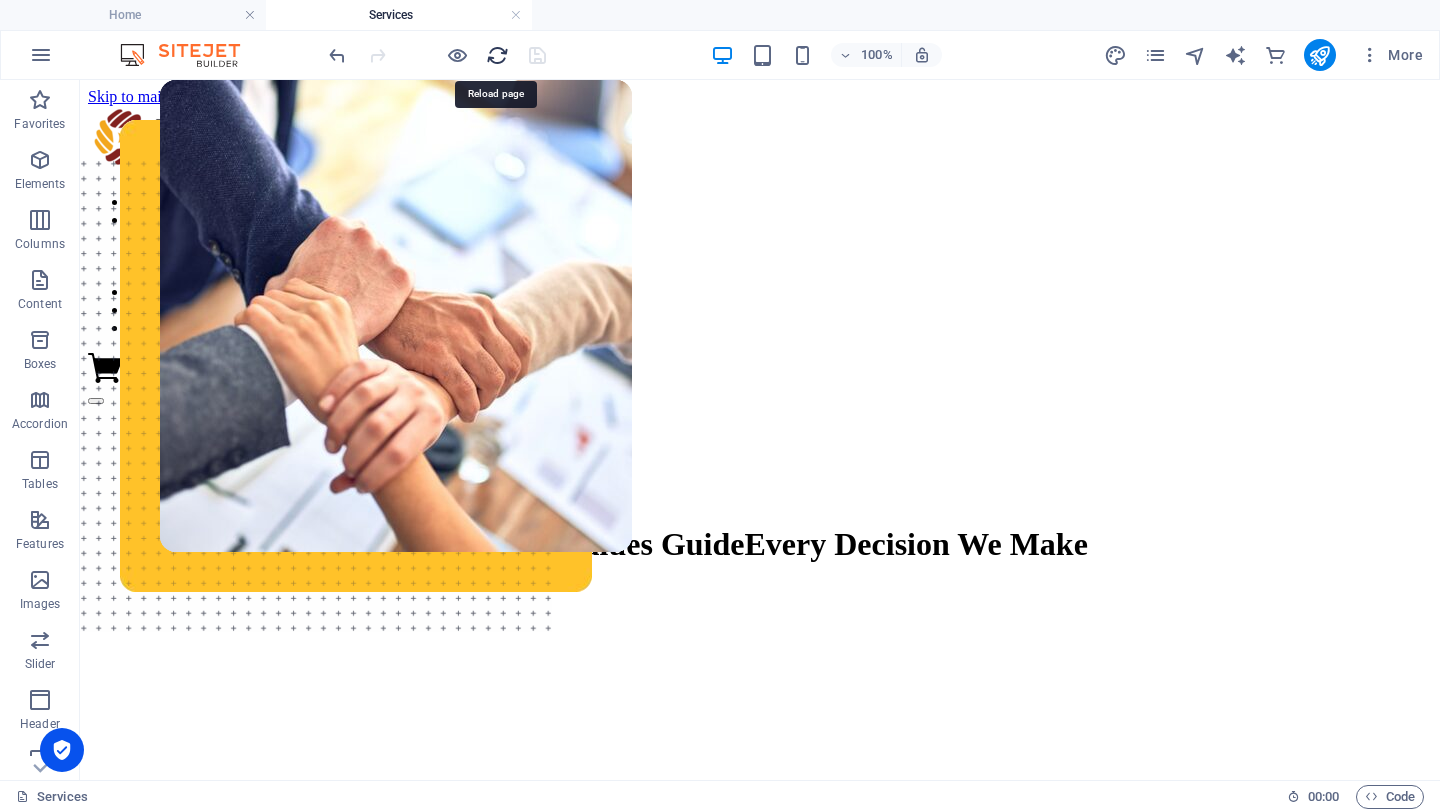 click at bounding box center (497, 55) 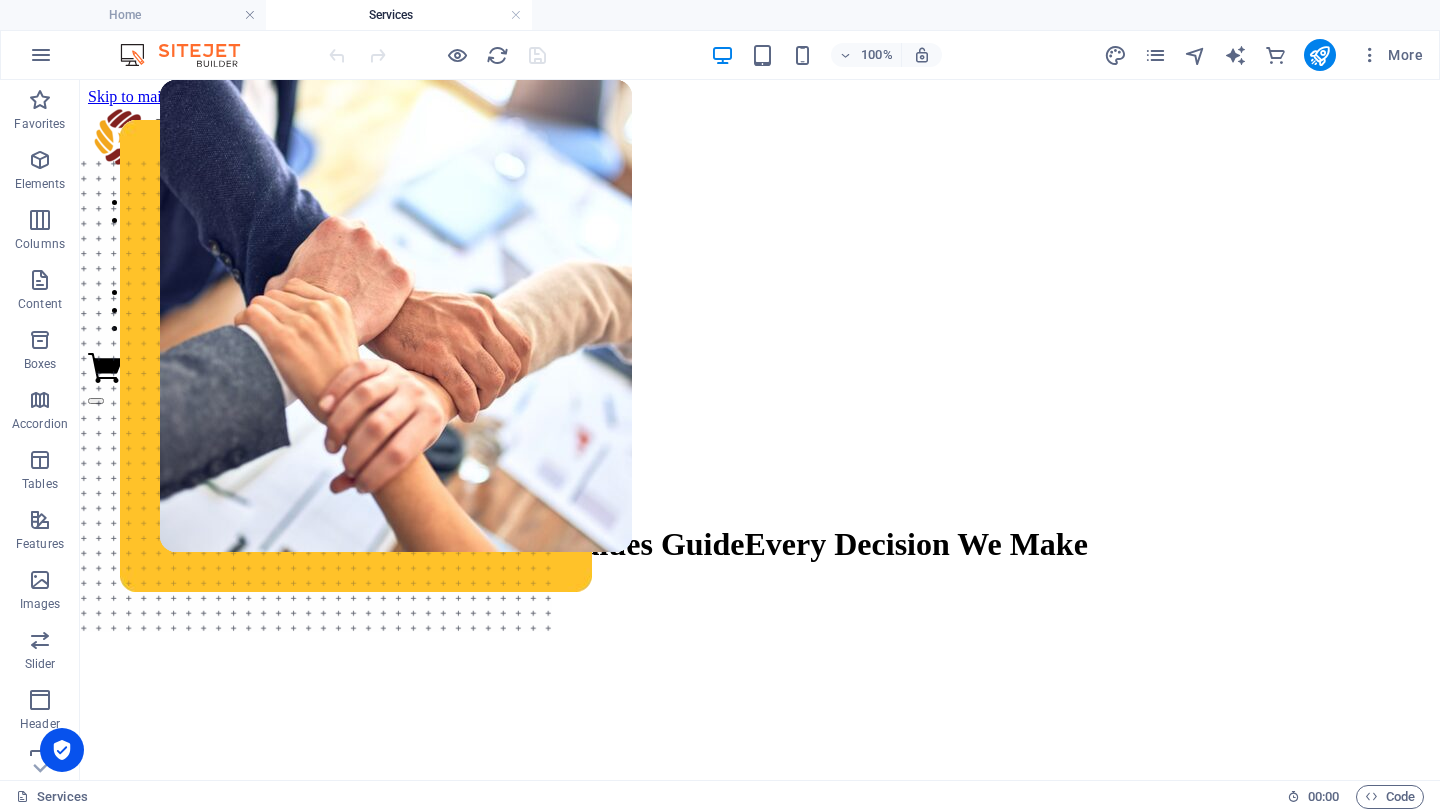 scroll, scrollTop: 0, scrollLeft: 0, axis: both 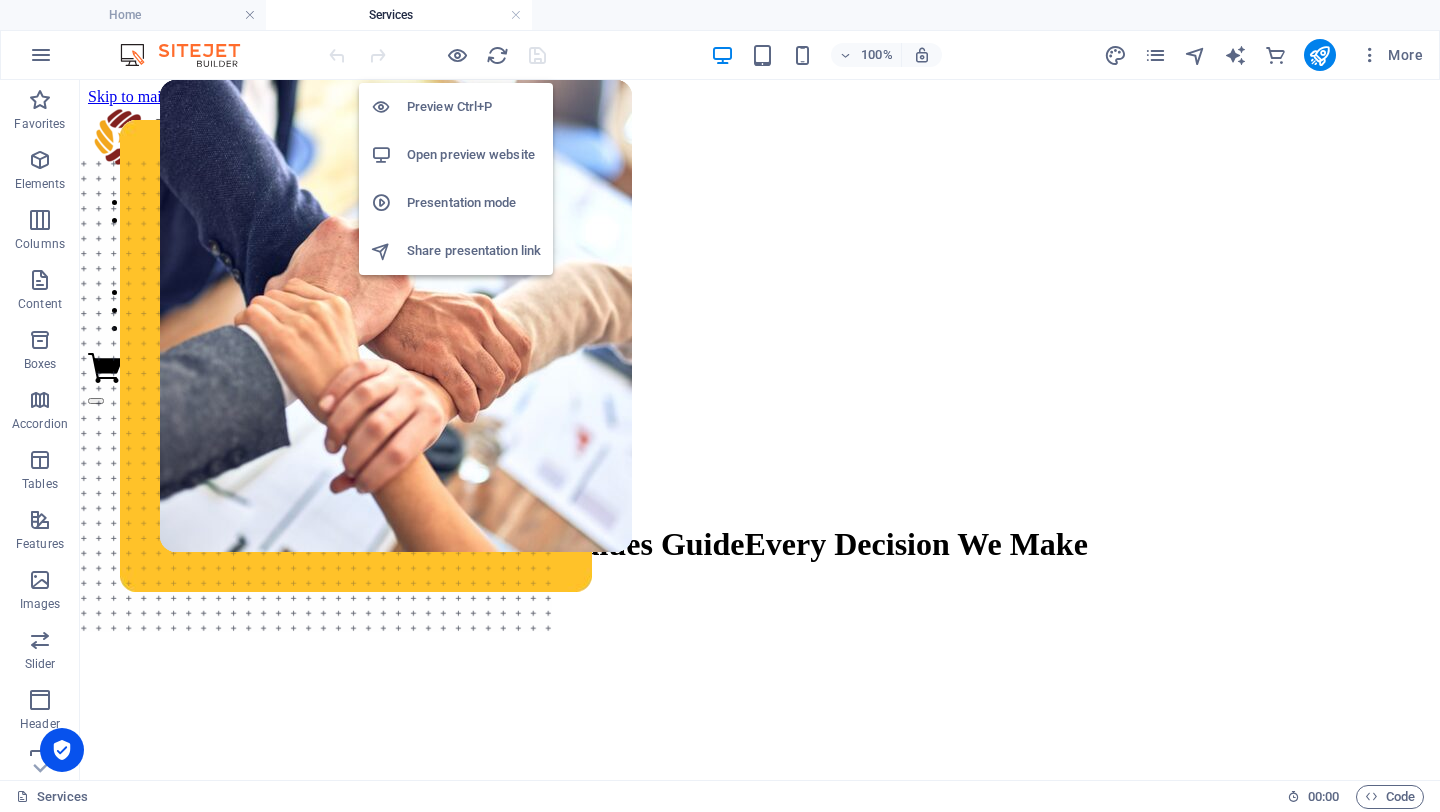 click on "Preview Ctrl+P" at bounding box center (474, 107) 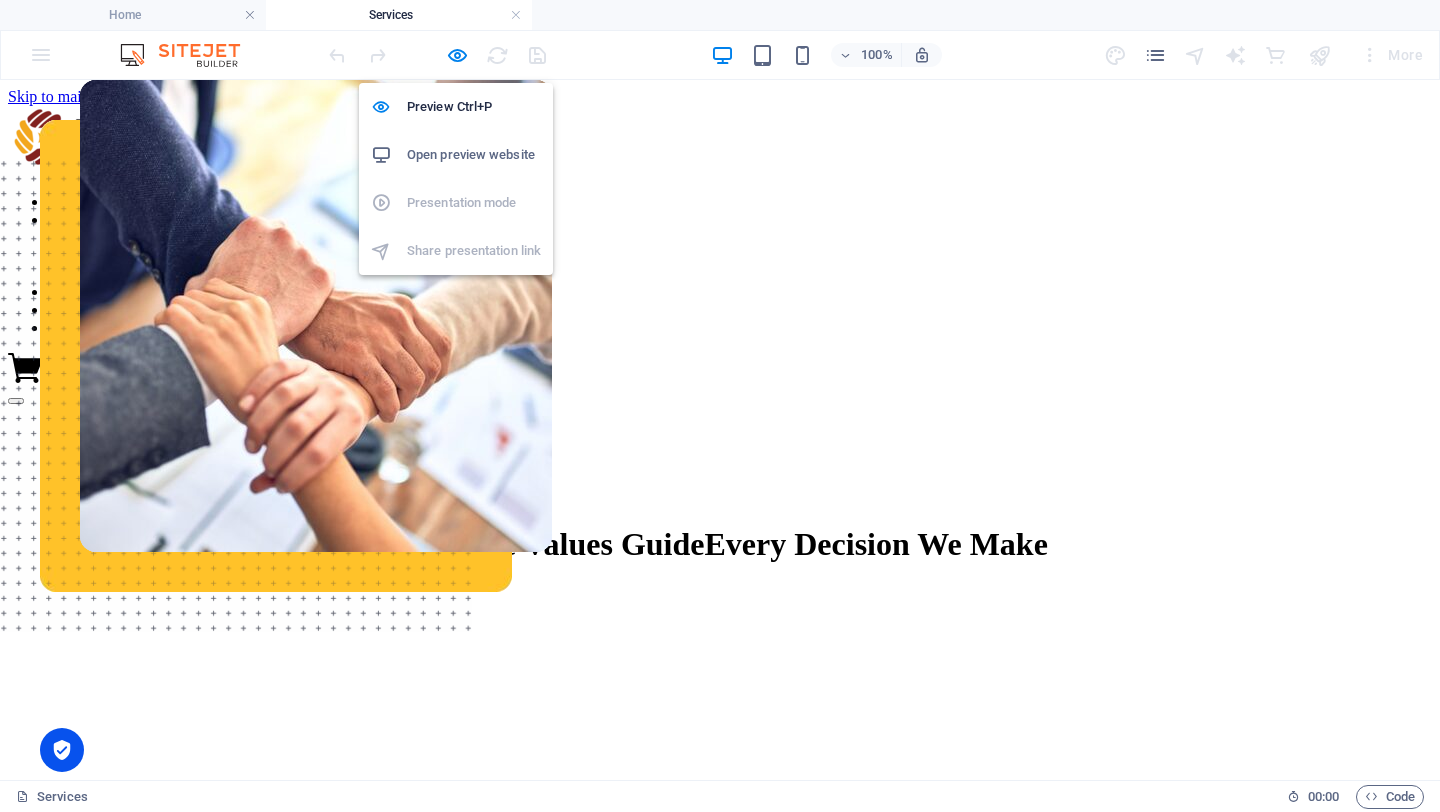 click on "Open preview website" at bounding box center [474, 155] 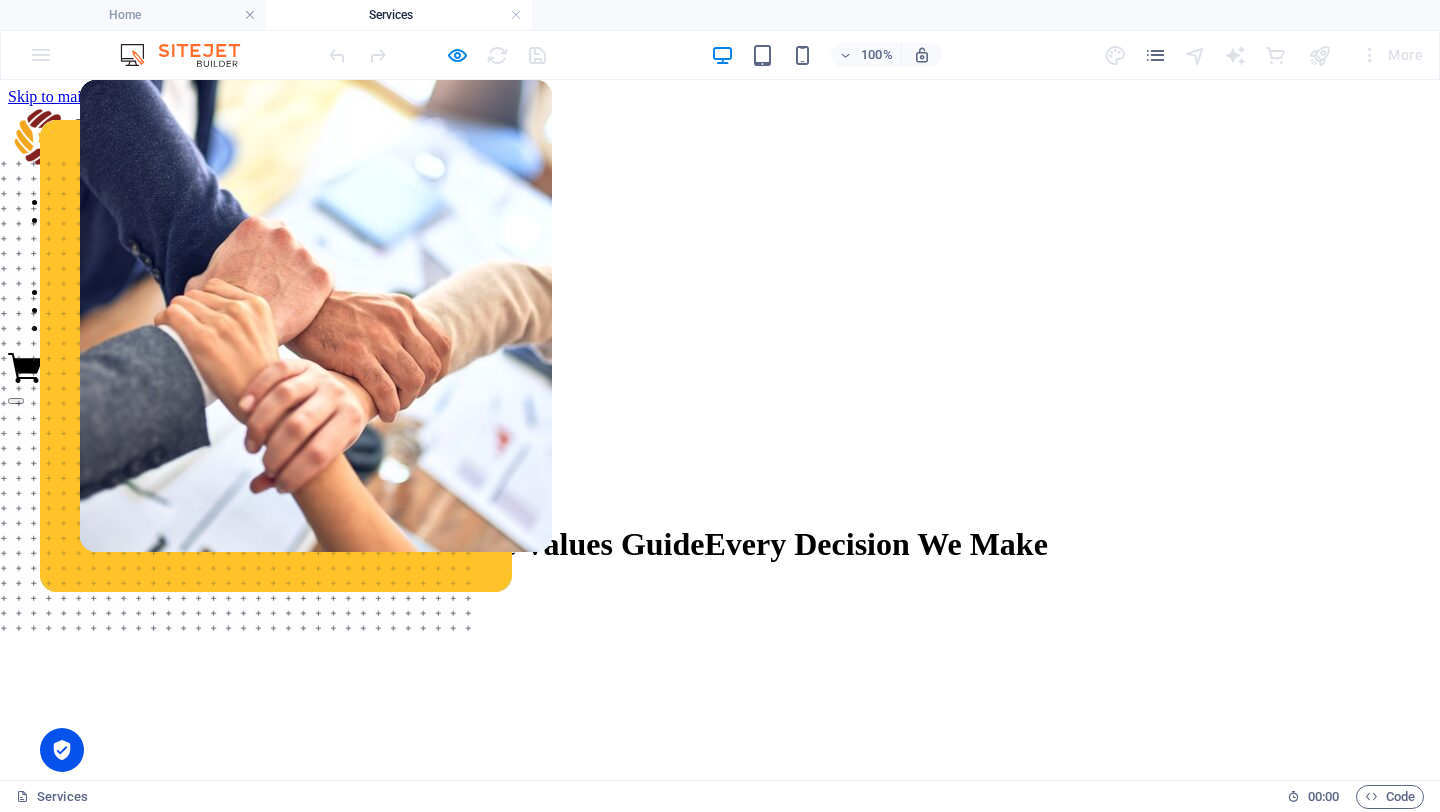 click 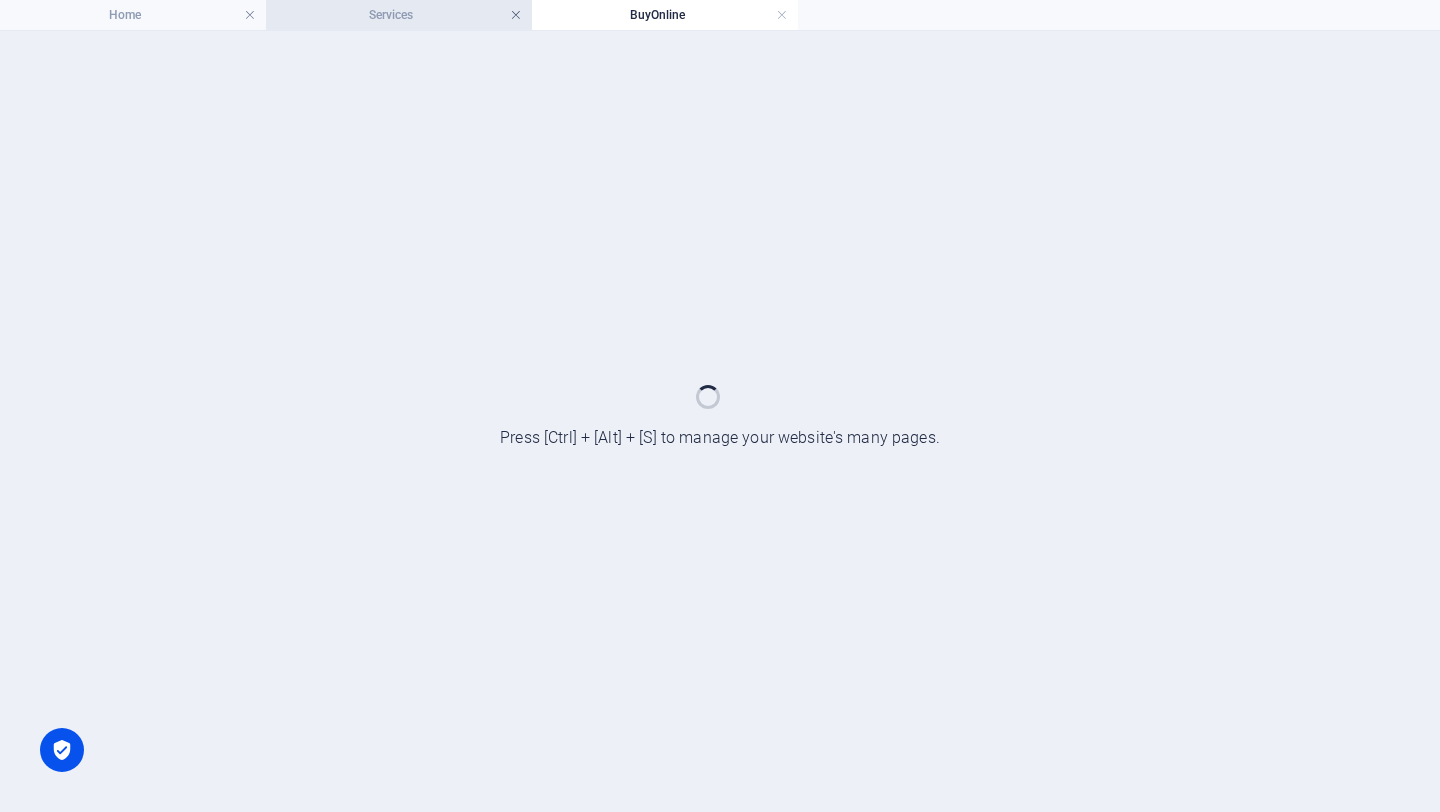 scroll, scrollTop: 0, scrollLeft: 0, axis: both 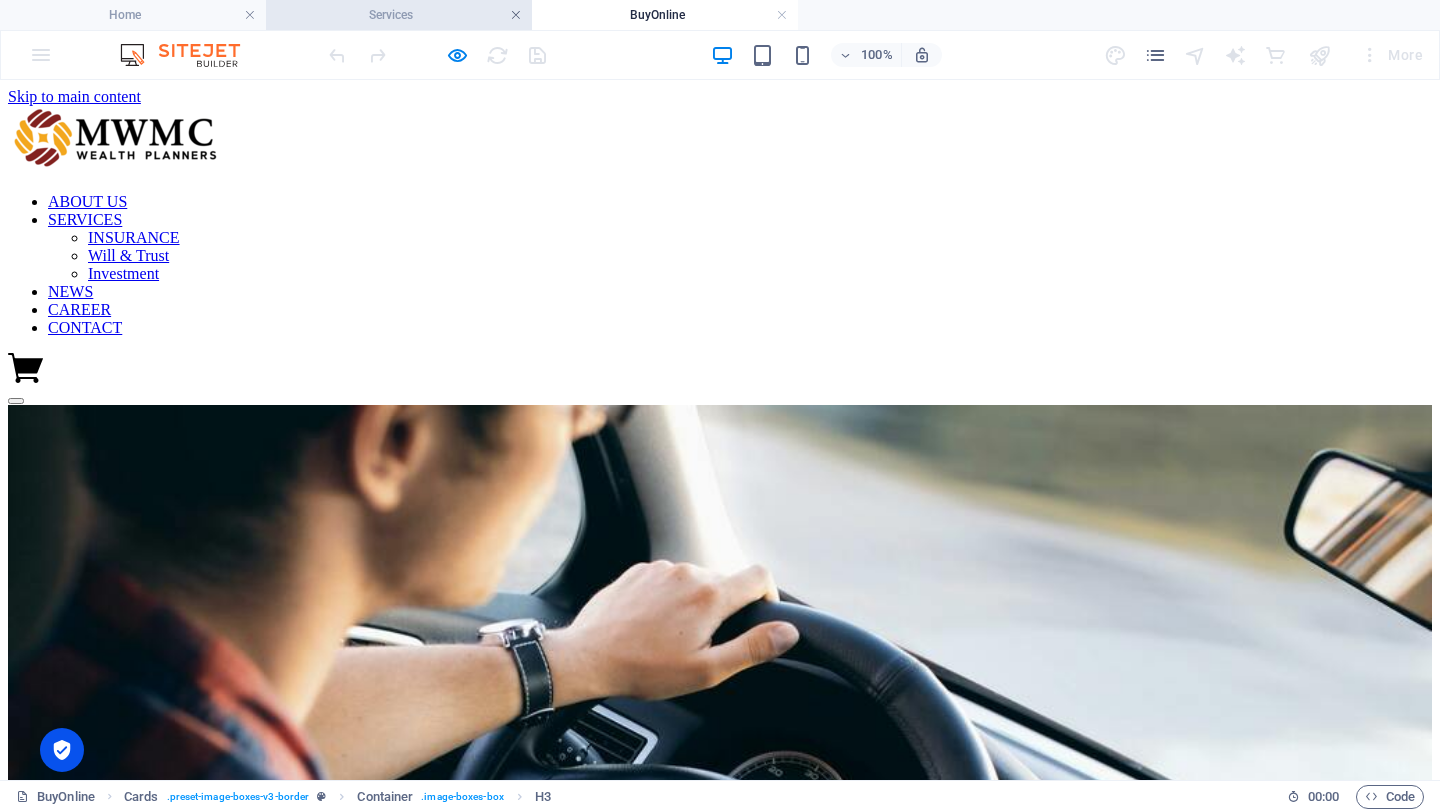 click at bounding box center (516, 15) 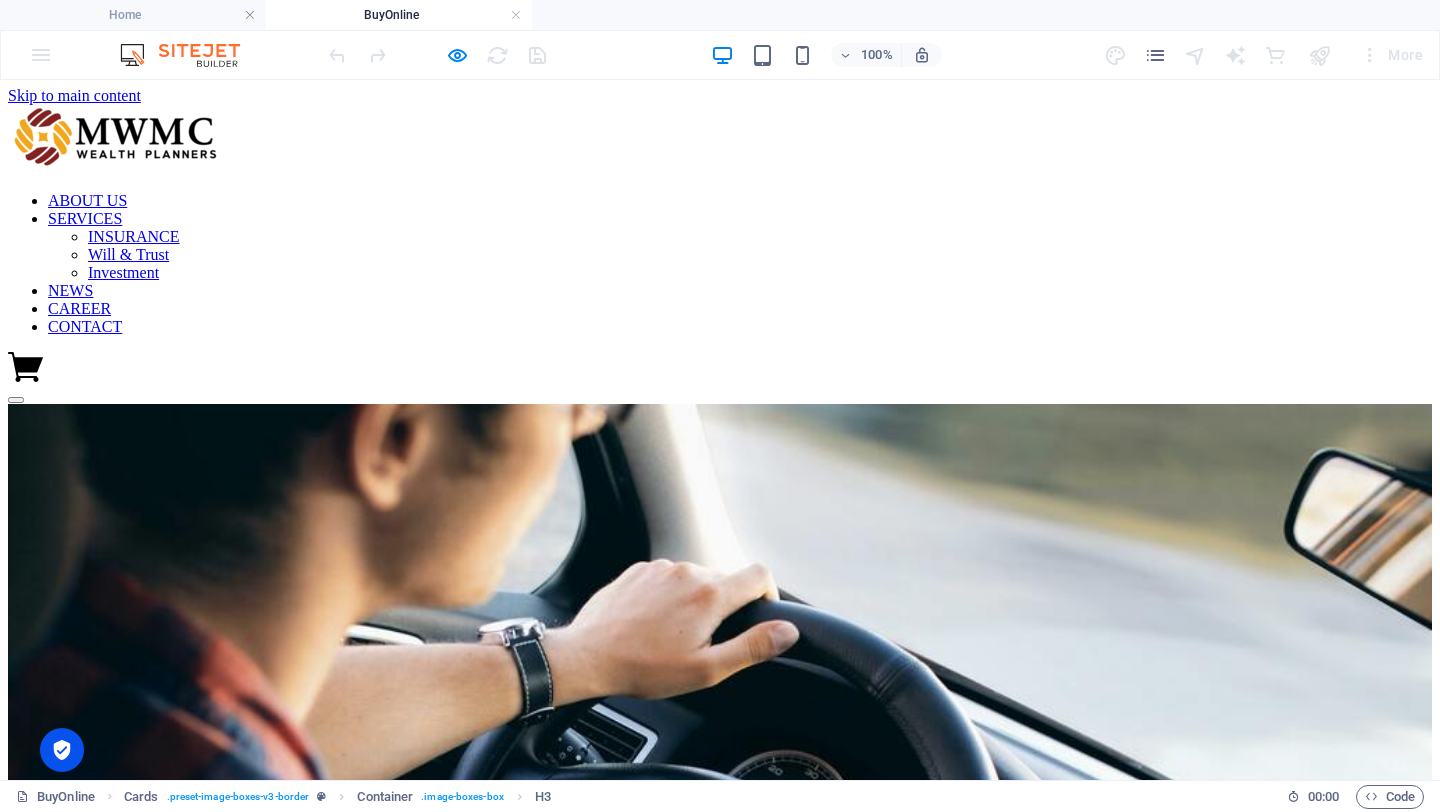 scroll, scrollTop: 0, scrollLeft: 0, axis: both 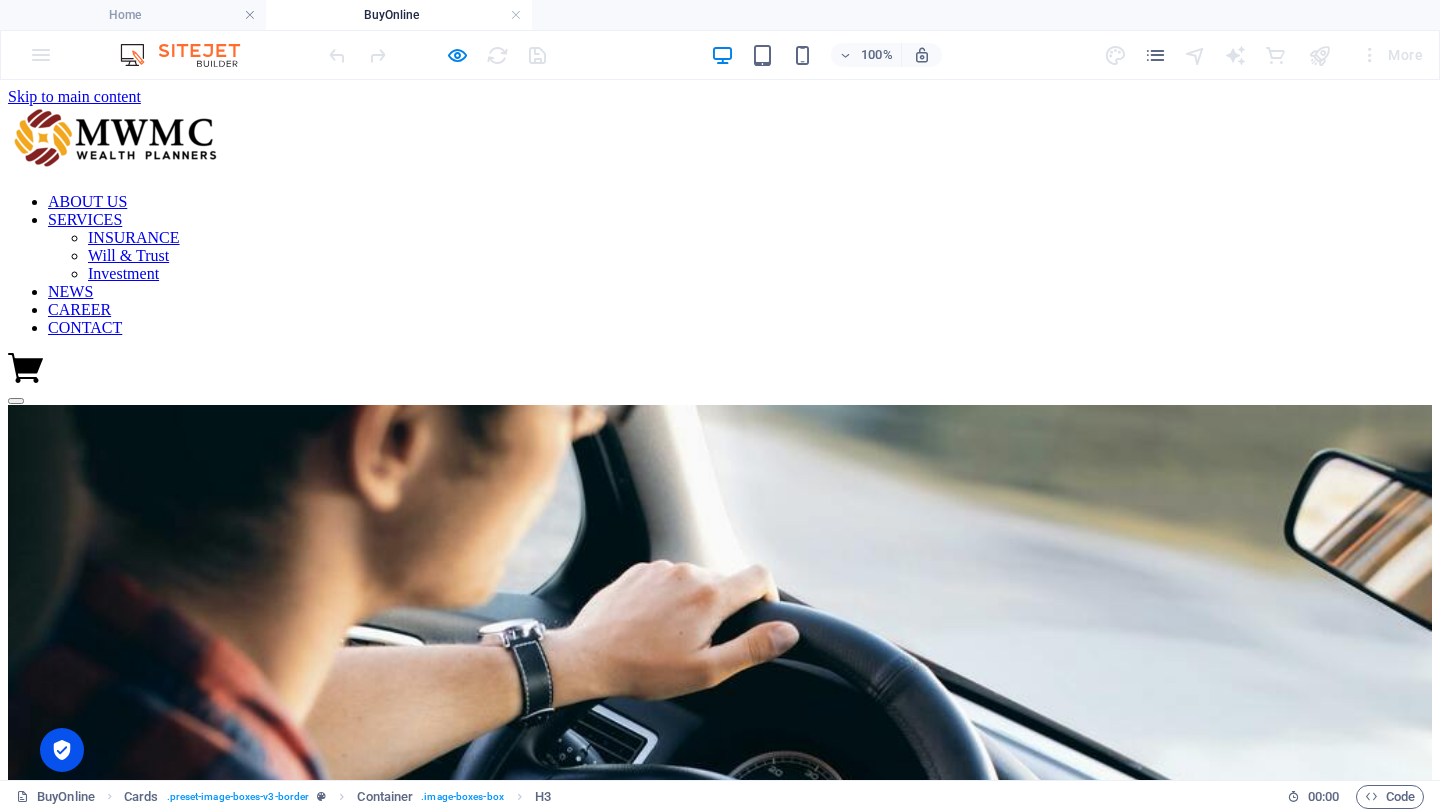 click at bounding box center [720, 882] 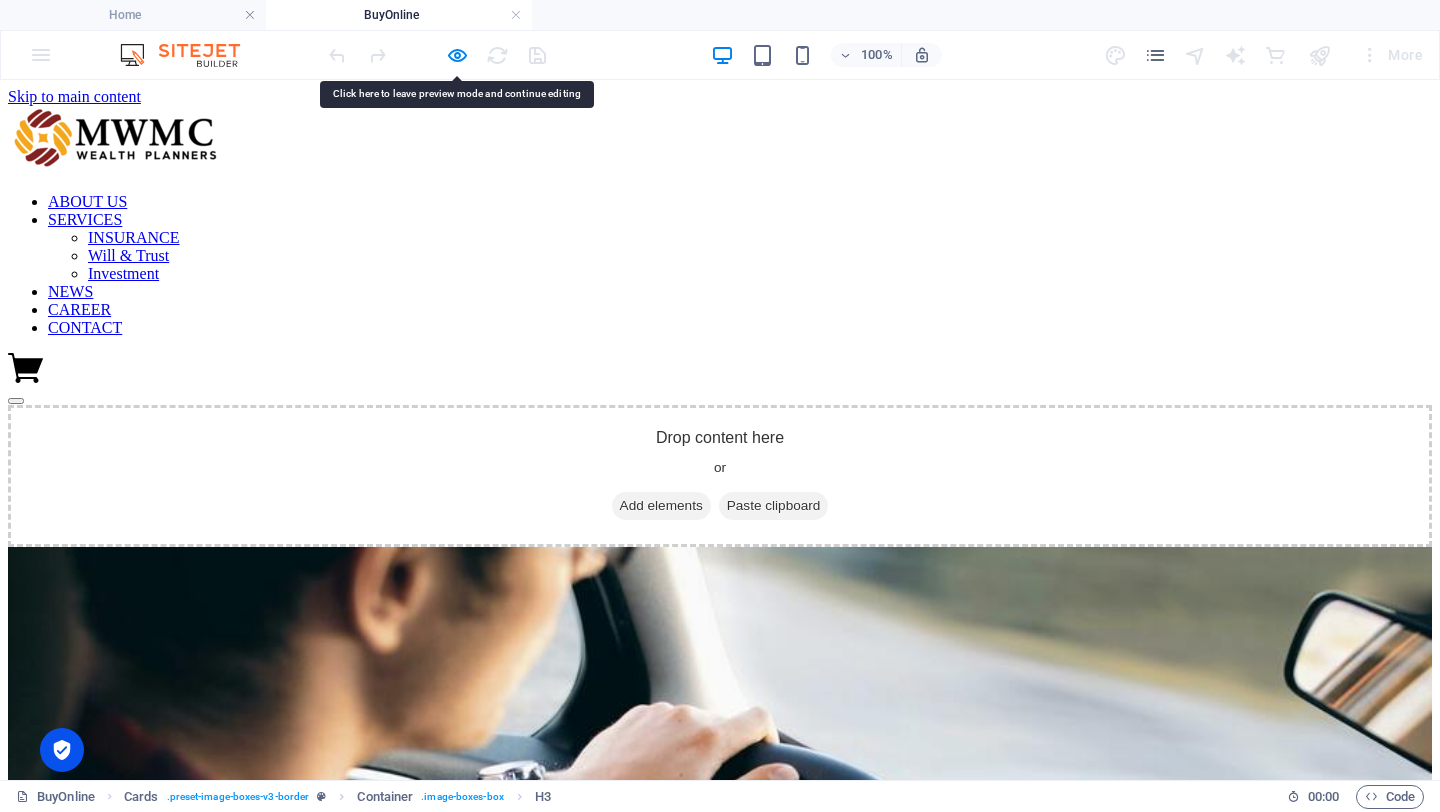 scroll, scrollTop: 425, scrollLeft: 0, axis: vertical 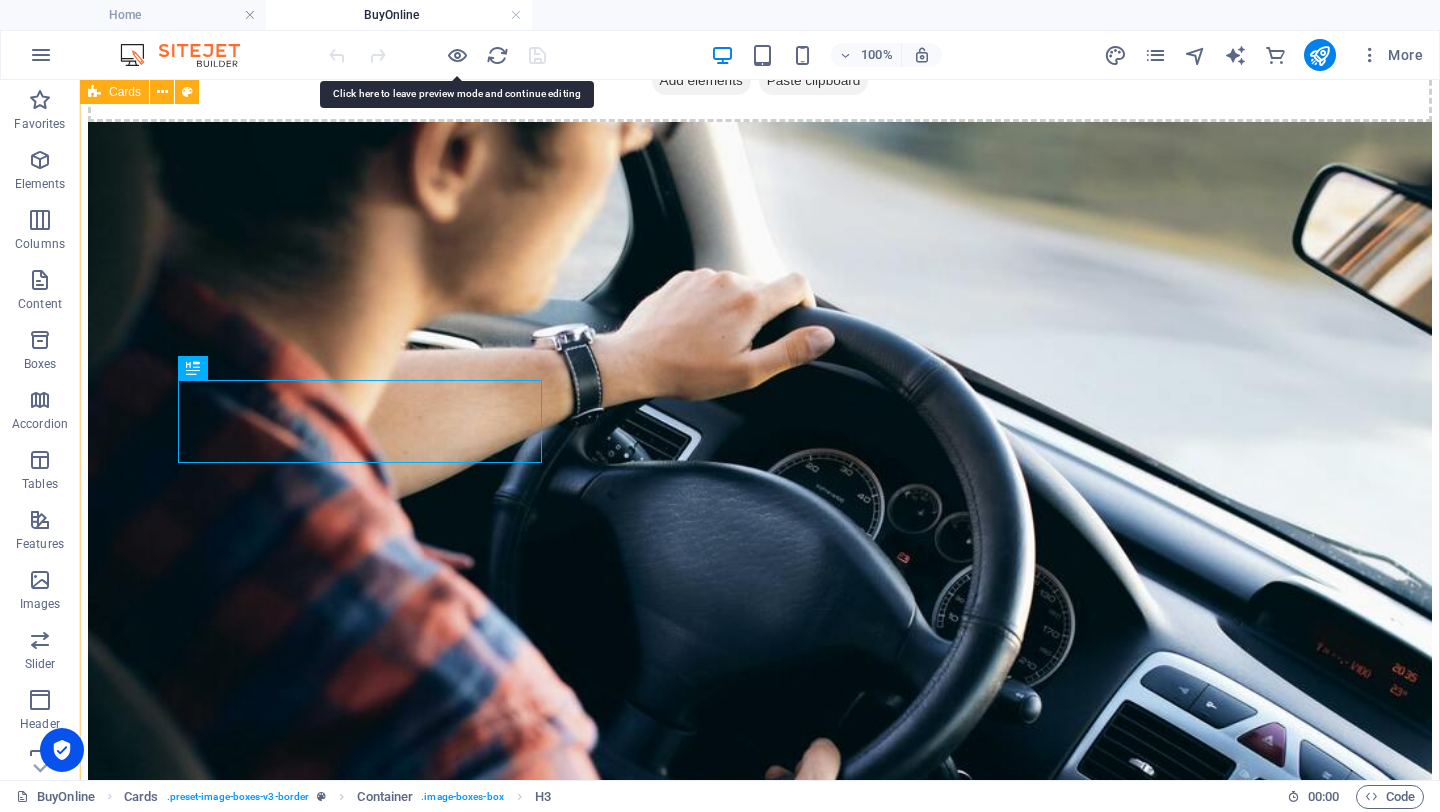 click on "Cards" at bounding box center [125, 92] 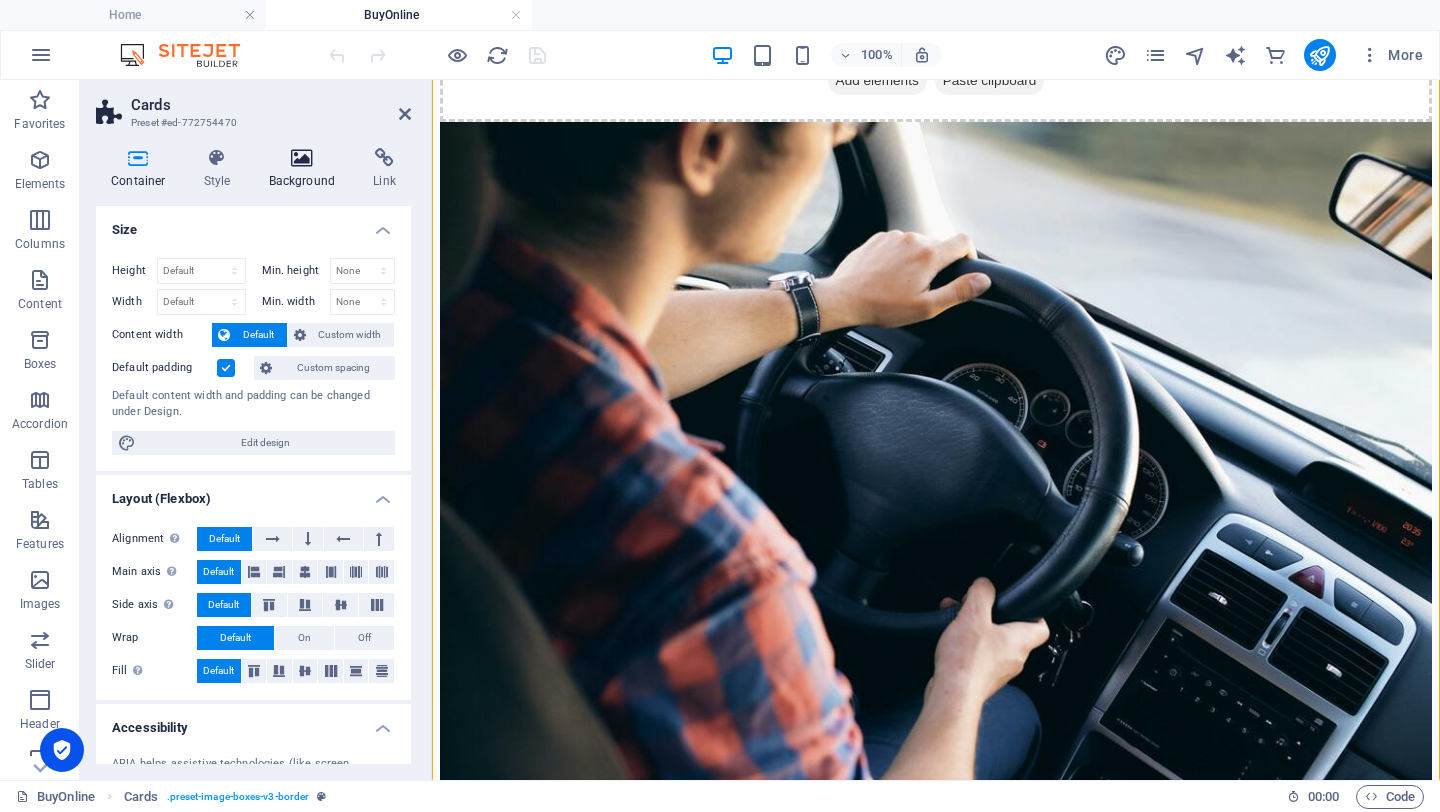 click at bounding box center (302, 158) 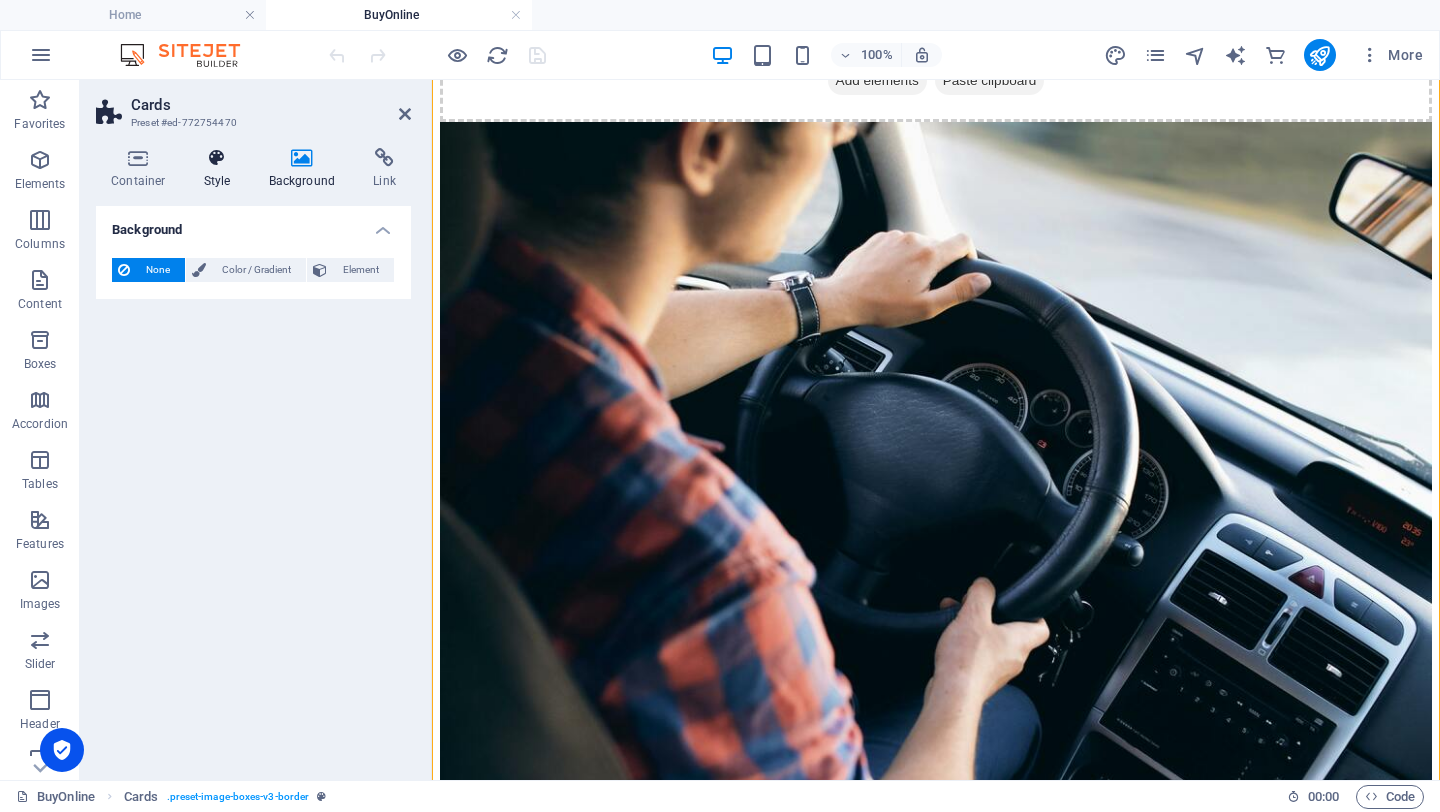 click at bounding box center (217, 158) 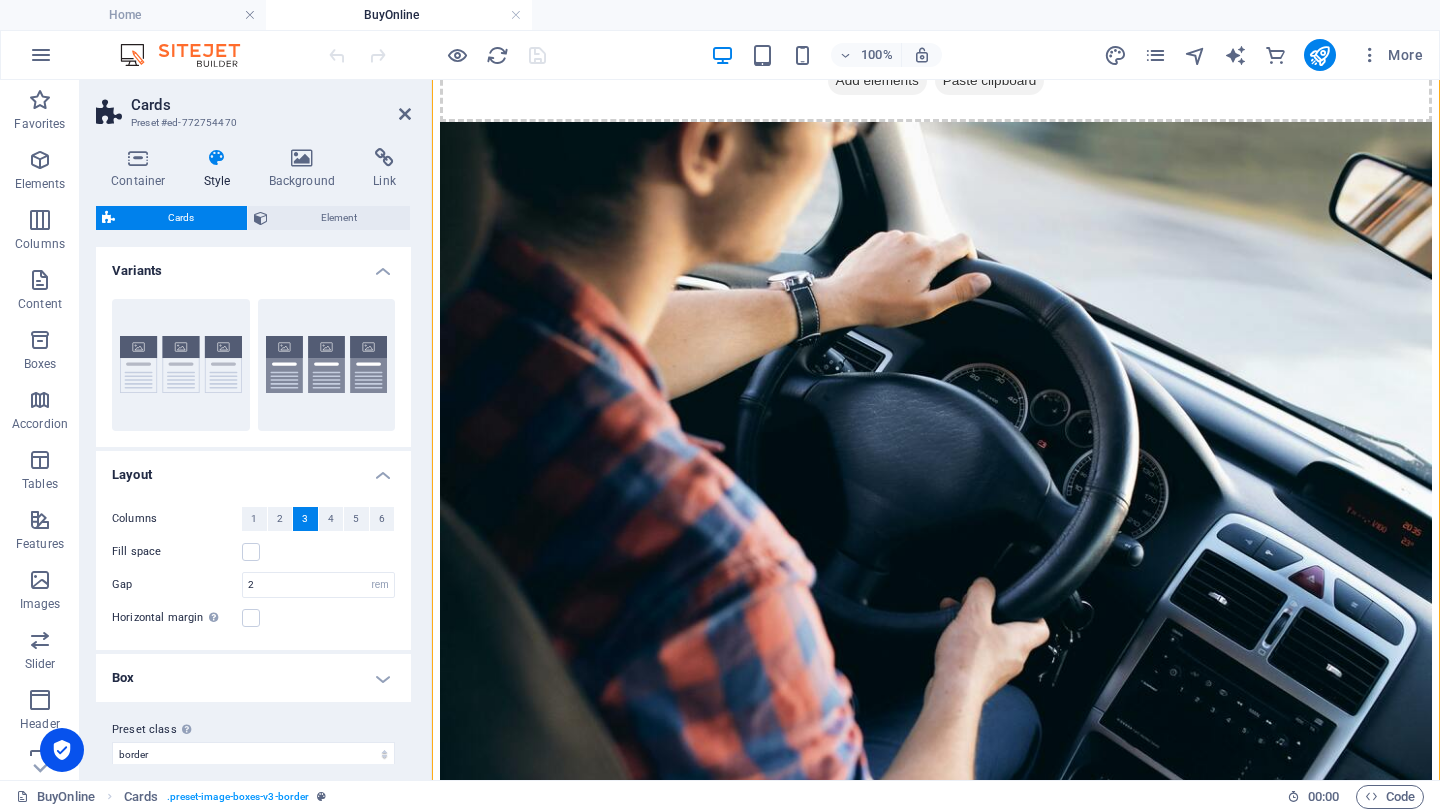 scroll, scrollTop: 17, scrollLeft: 0, axis: vertical 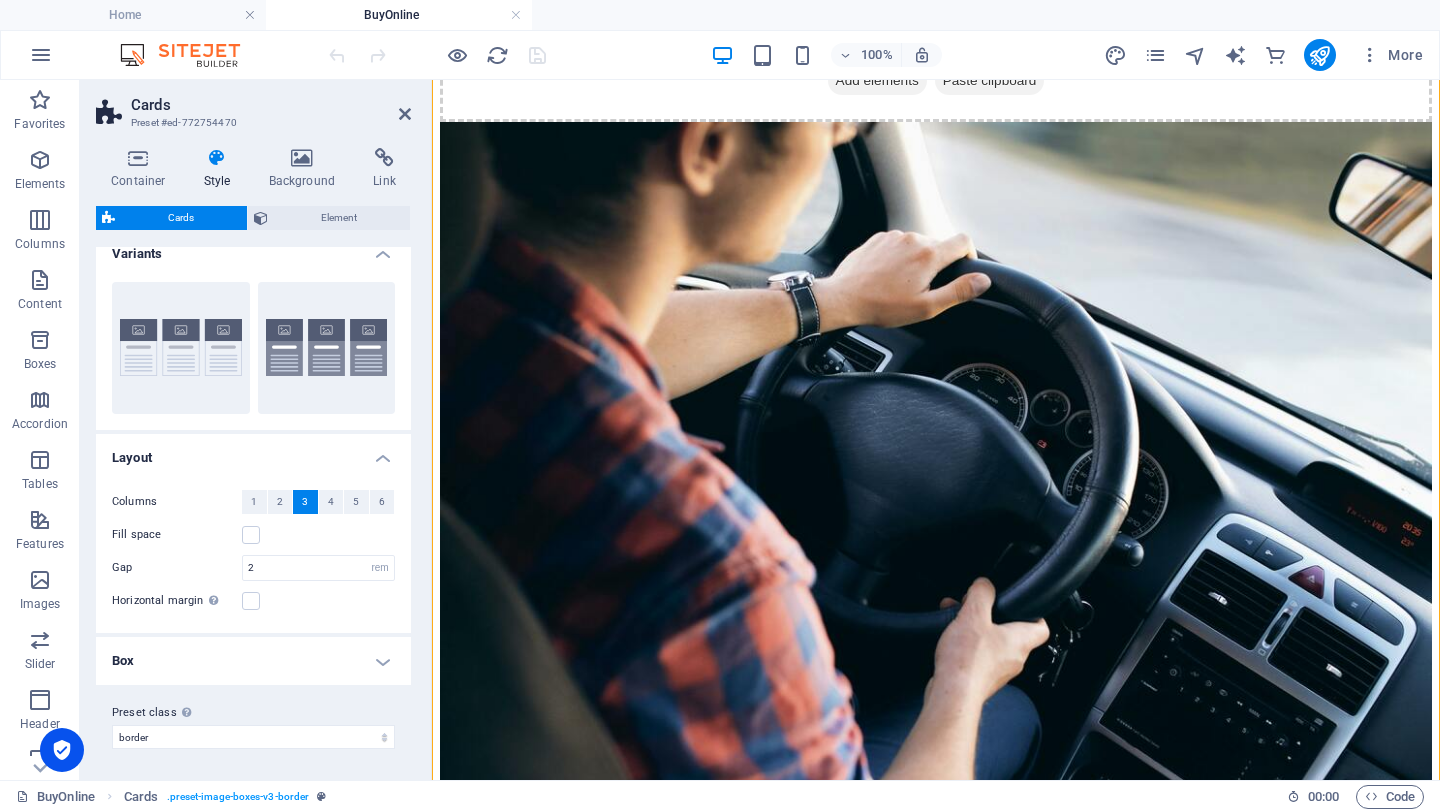 click on "Box" at bounding box center (253, 661) 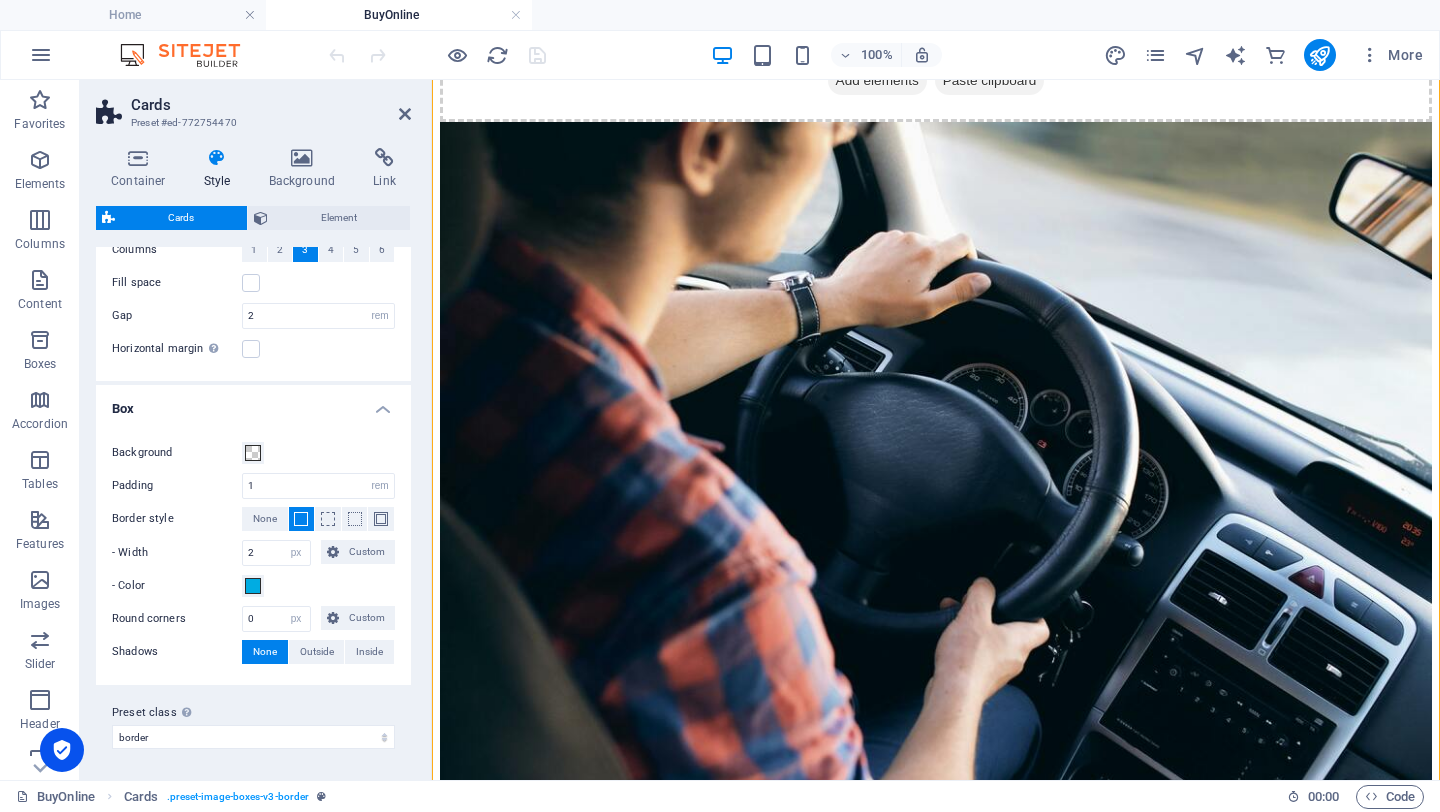 scroll, scrollTop: 267, scrollLeft: 0, axis: vertical 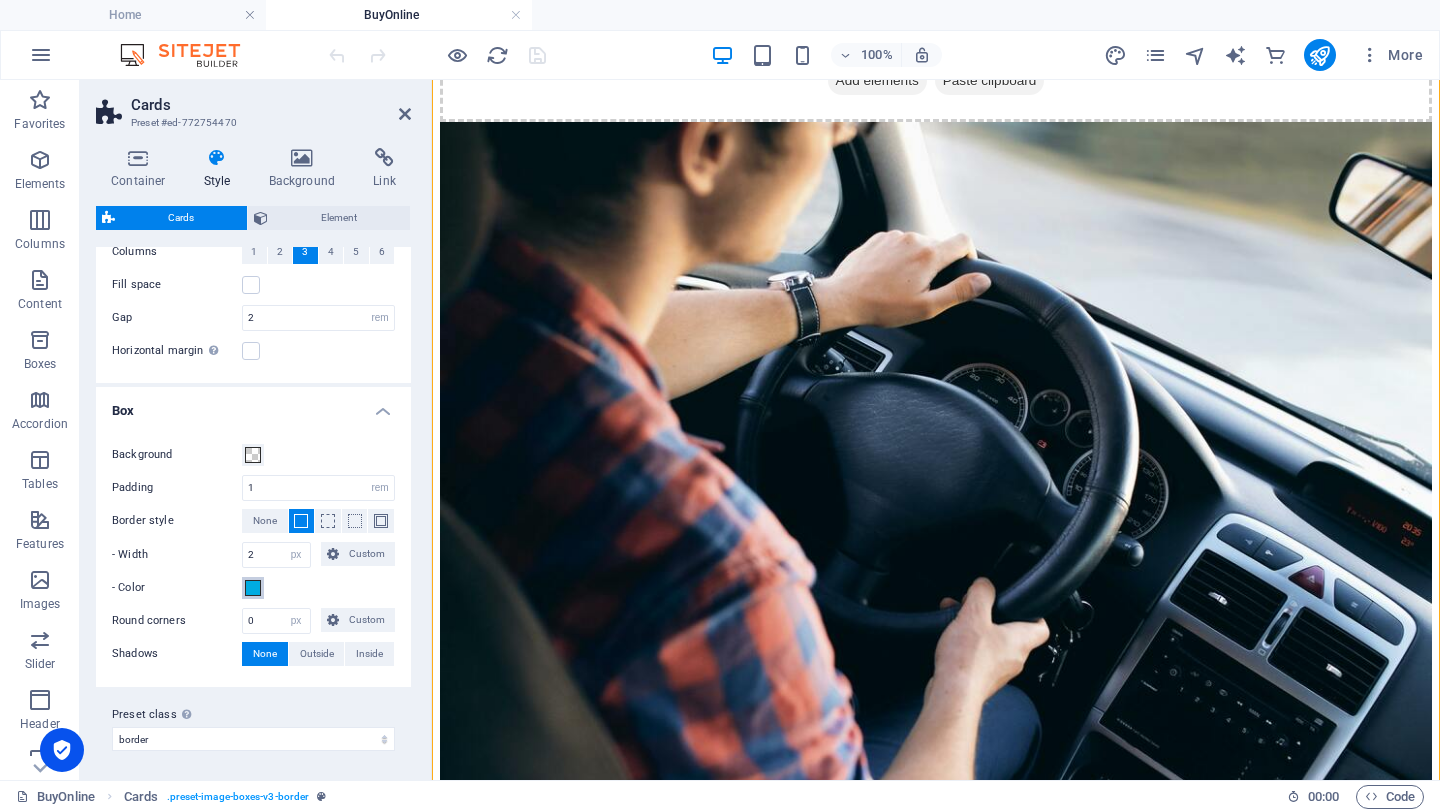 click at bounding box center (253, 588) 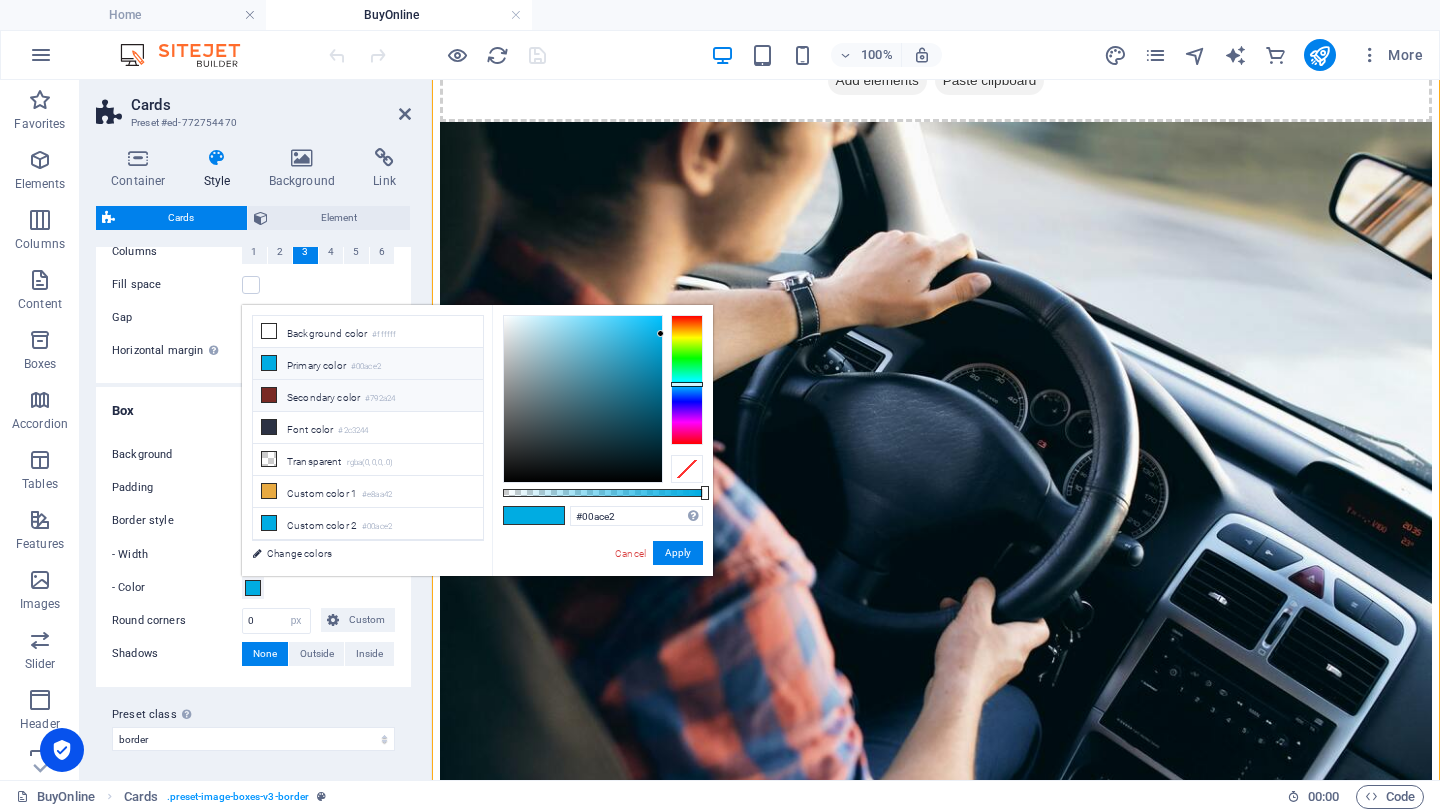 click on "Secondary color
#792a24" at bounding box center [368, 396] 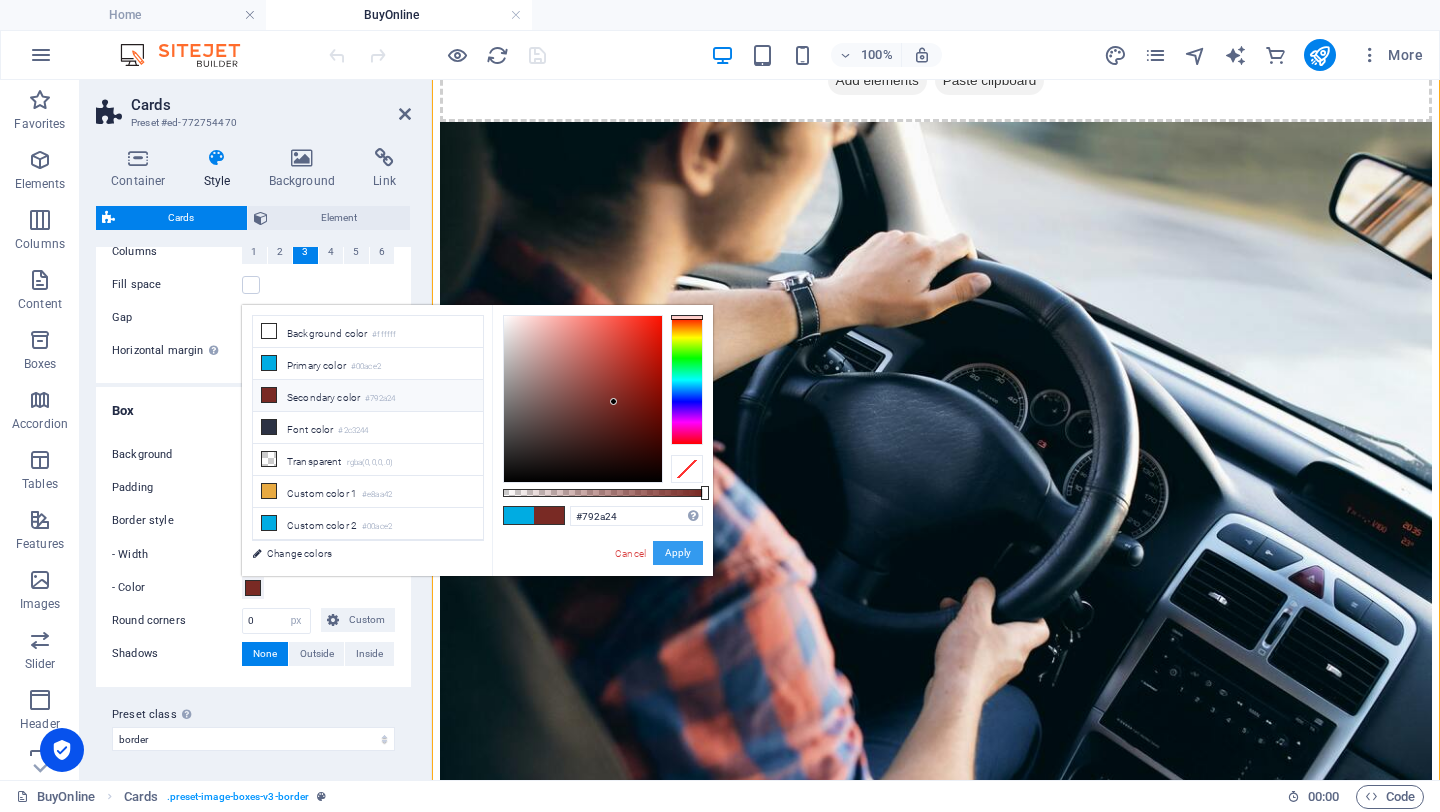 click on "Apply" at bounding box center (678, 553) 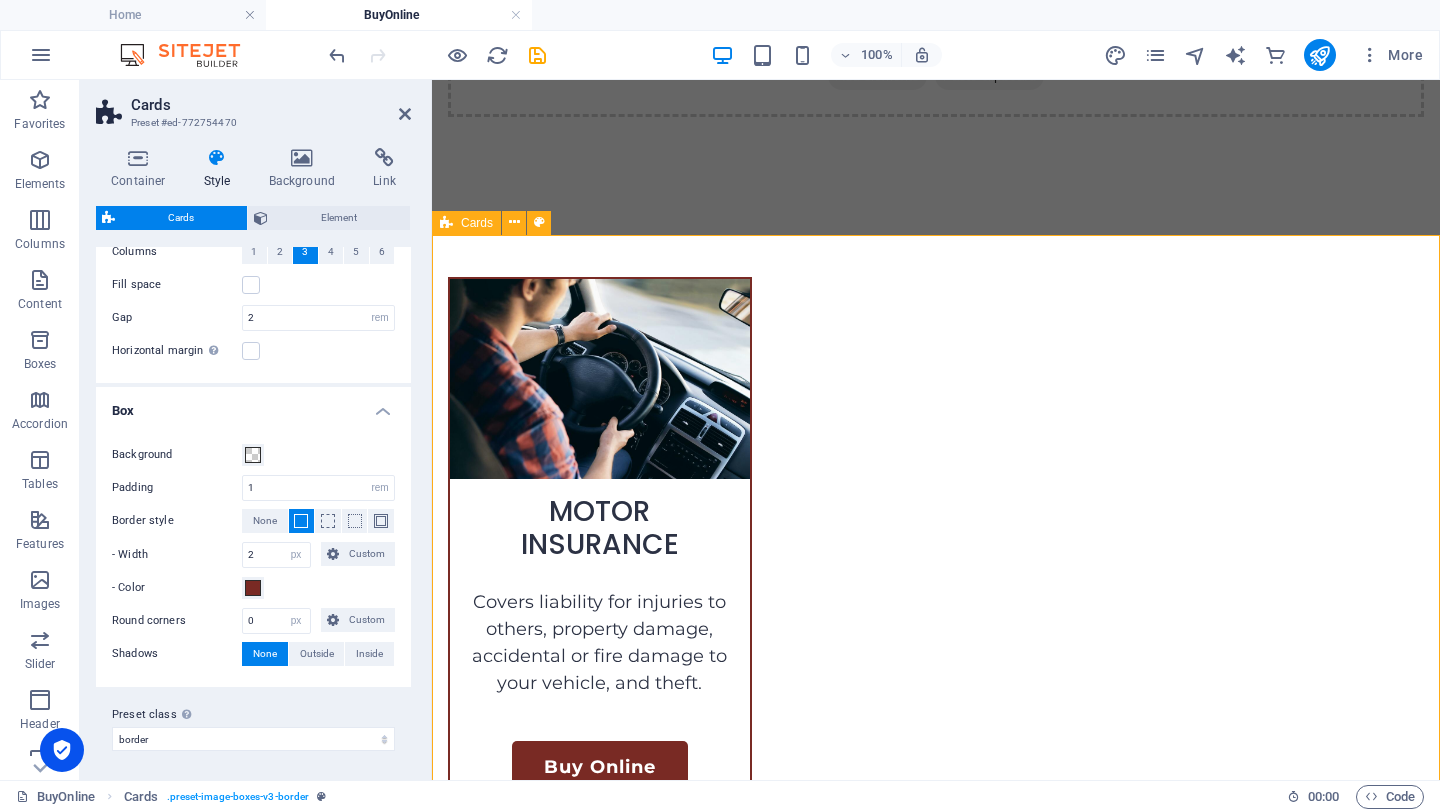 scroll, scrollTop: 381, scrollLeft: 0, axis: vertical 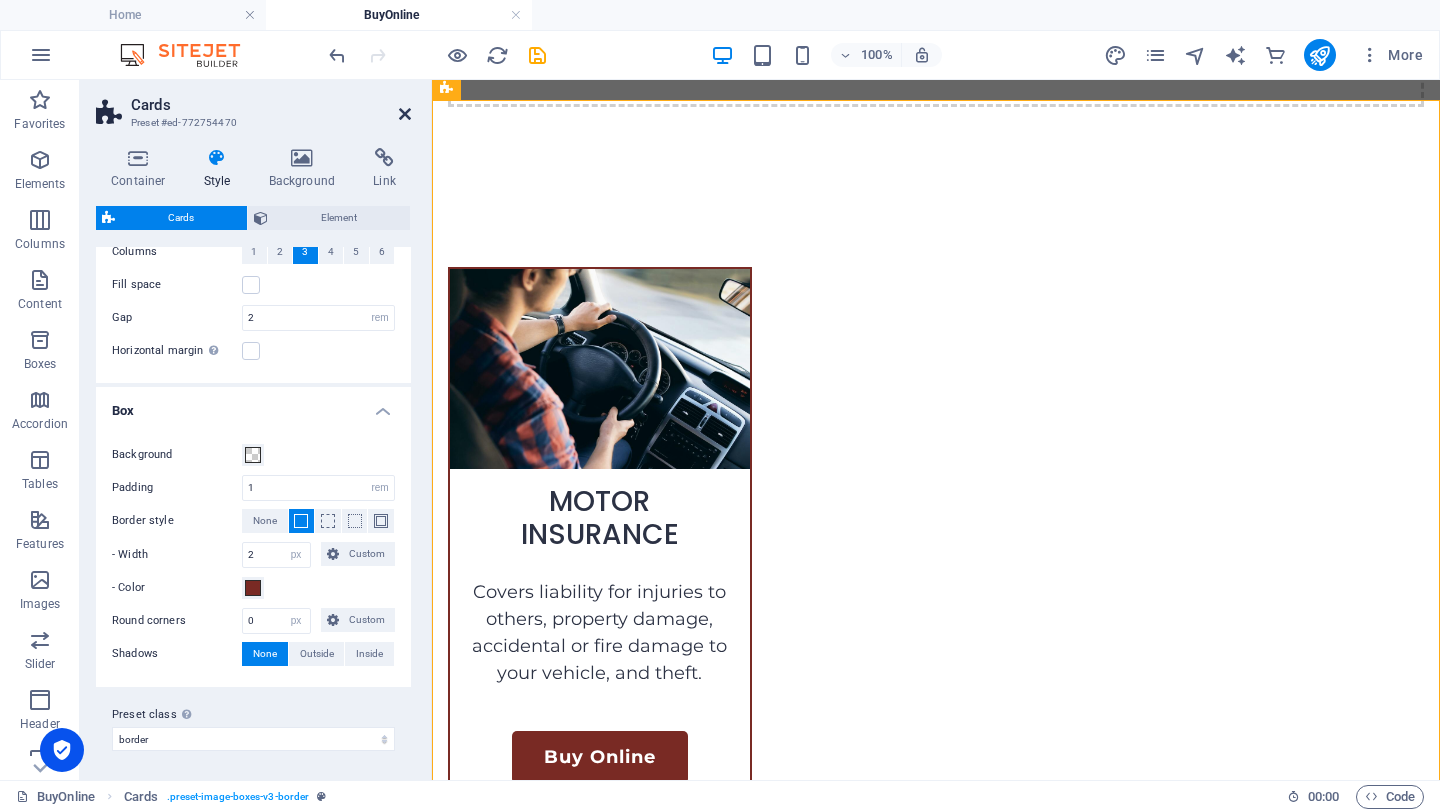 click at bounding box center [405, 114] 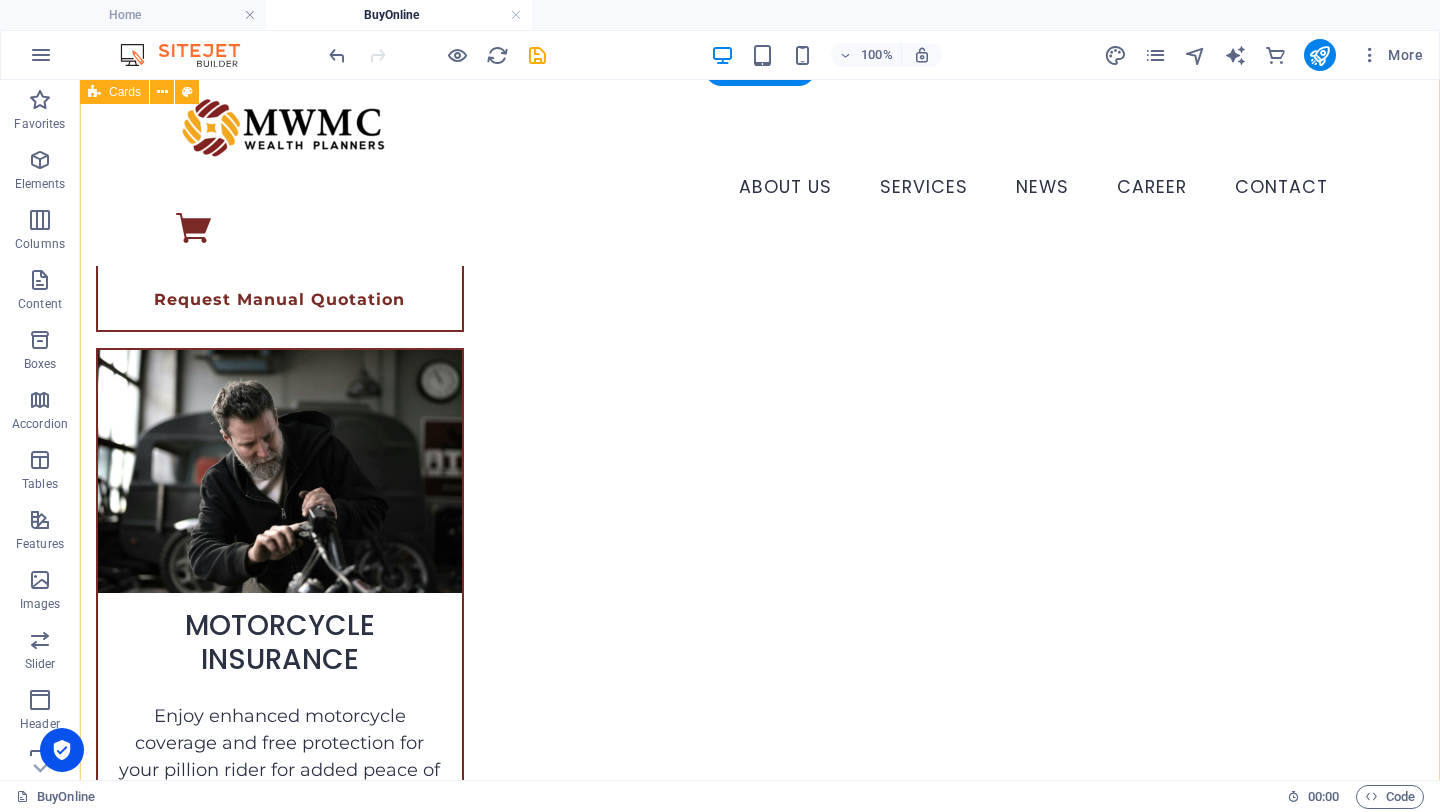 scroll, scrollTop: 352, scrollLeft: 0, axis: vertical 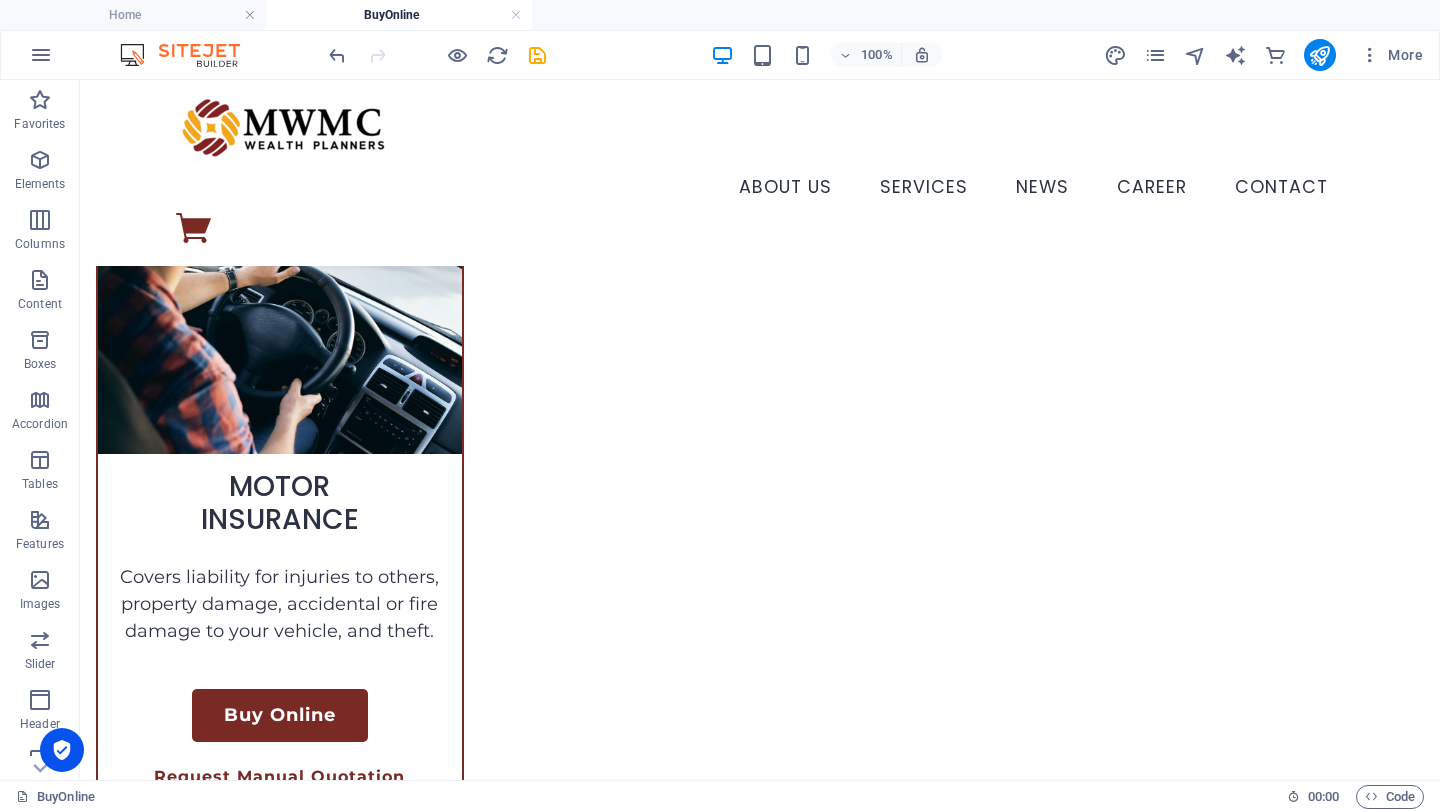 click at bounding box center [722, 55] 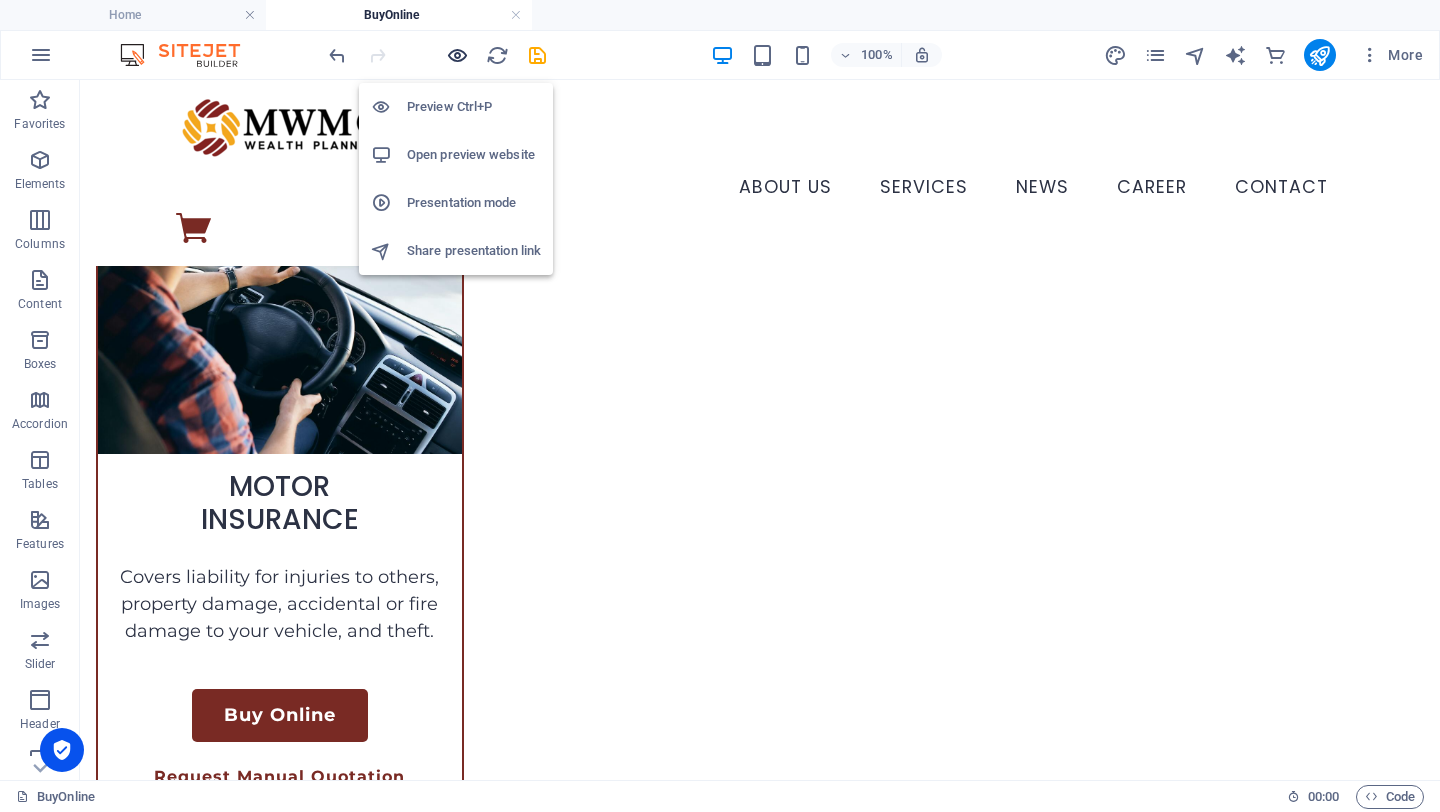 click at bounding box center (457, 55) 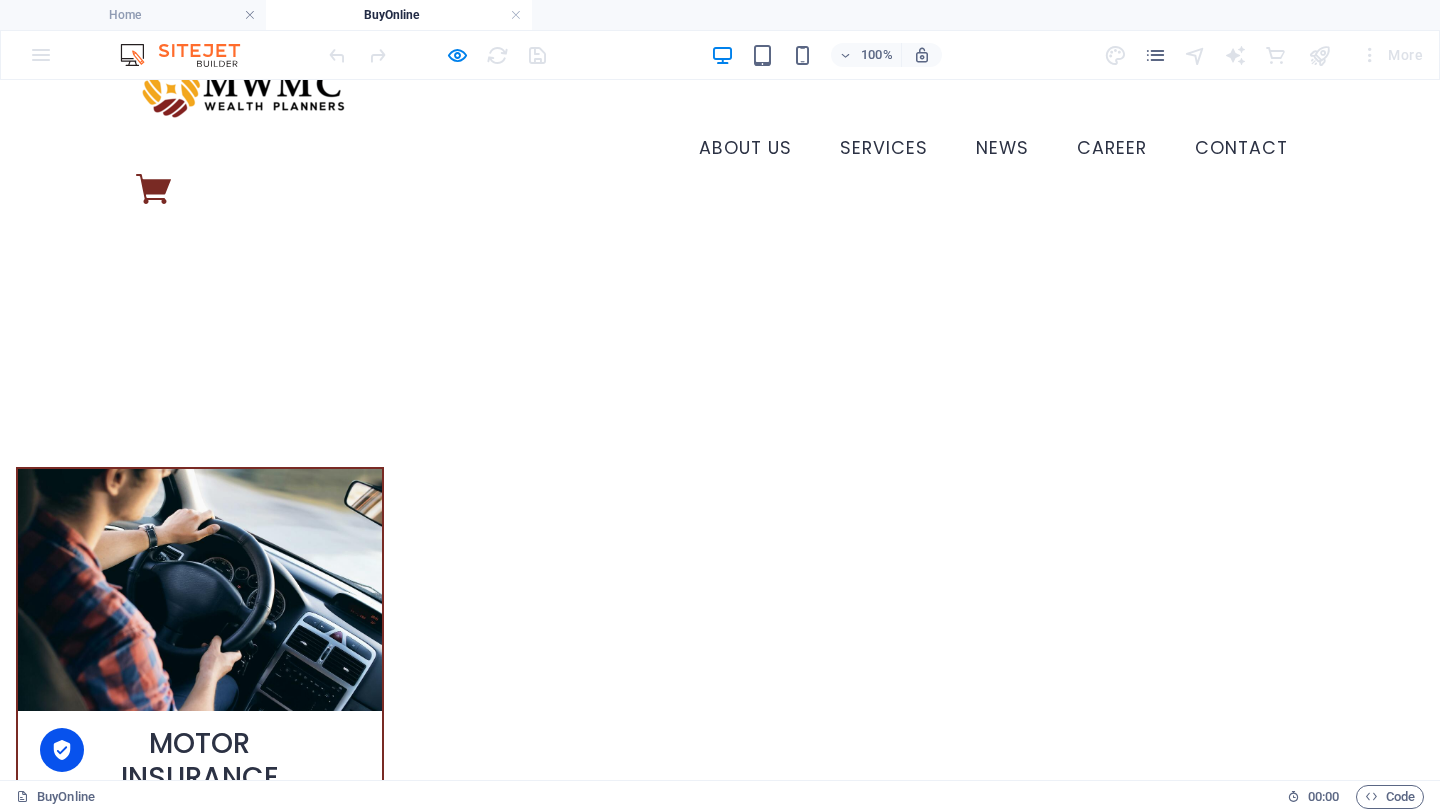 scroll, scrollTop: 0, scrollLeft: 0, axis: both 